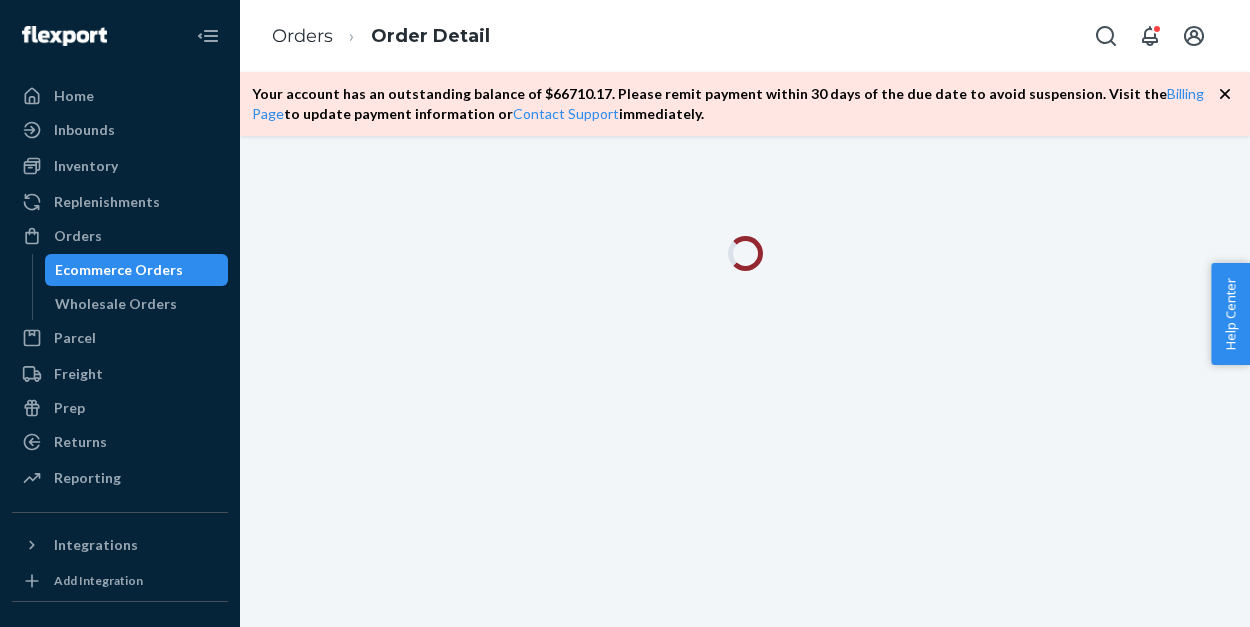 scroll, scrollTop: 0, scrollLeft: 0, axis: both 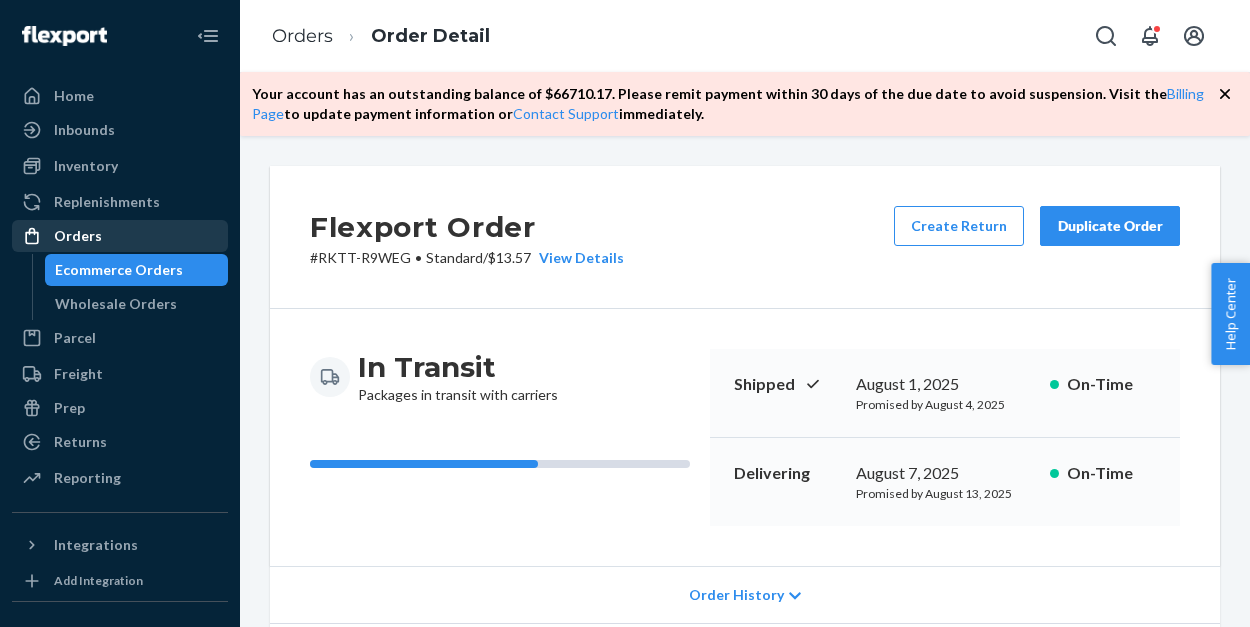 click on "Orders" at bounding box center (120, 236) 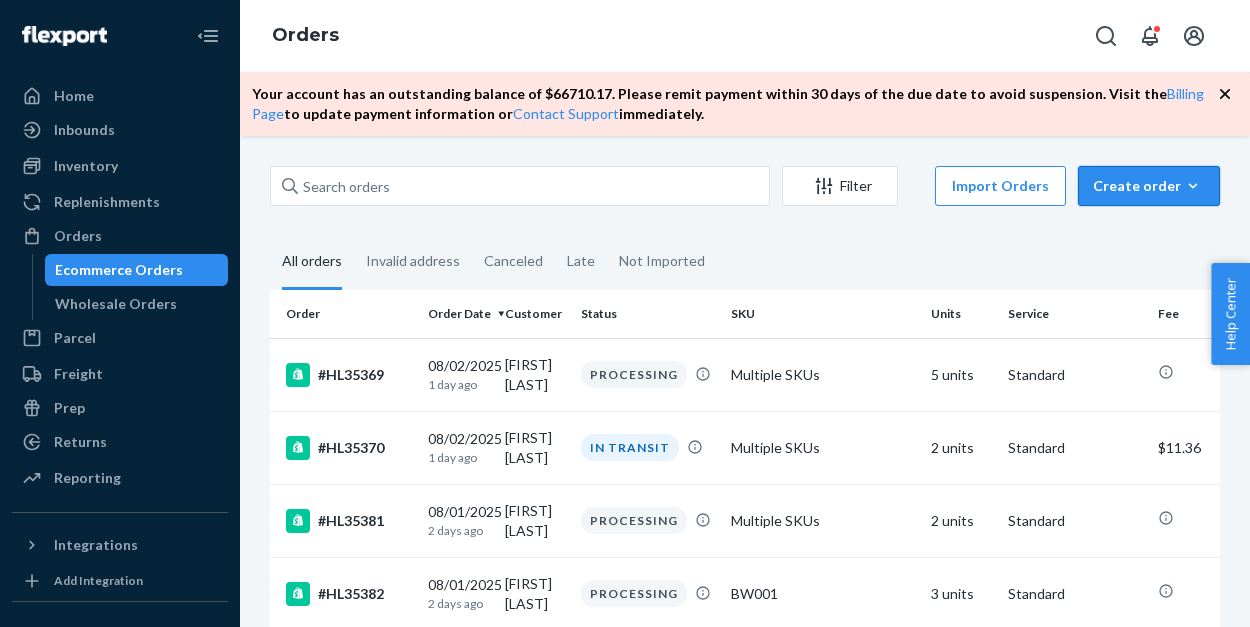 click on "Create order" at bounding box center [1149, 186] 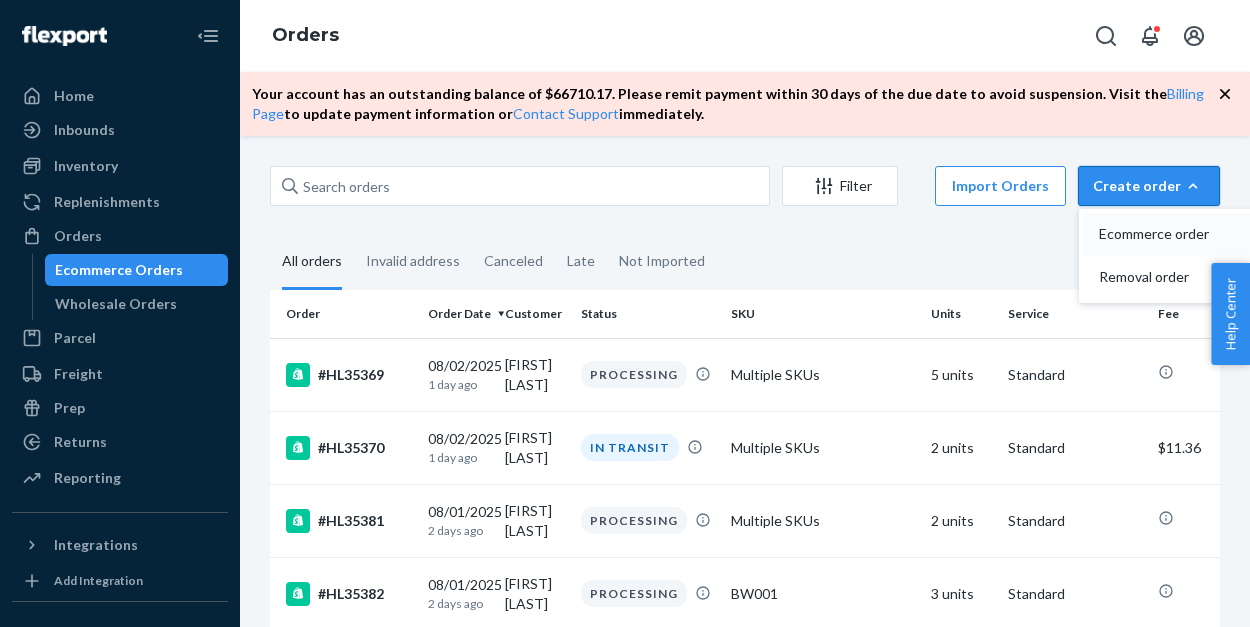 click on "Ecommerce order" at bounding box center [1161, 234] 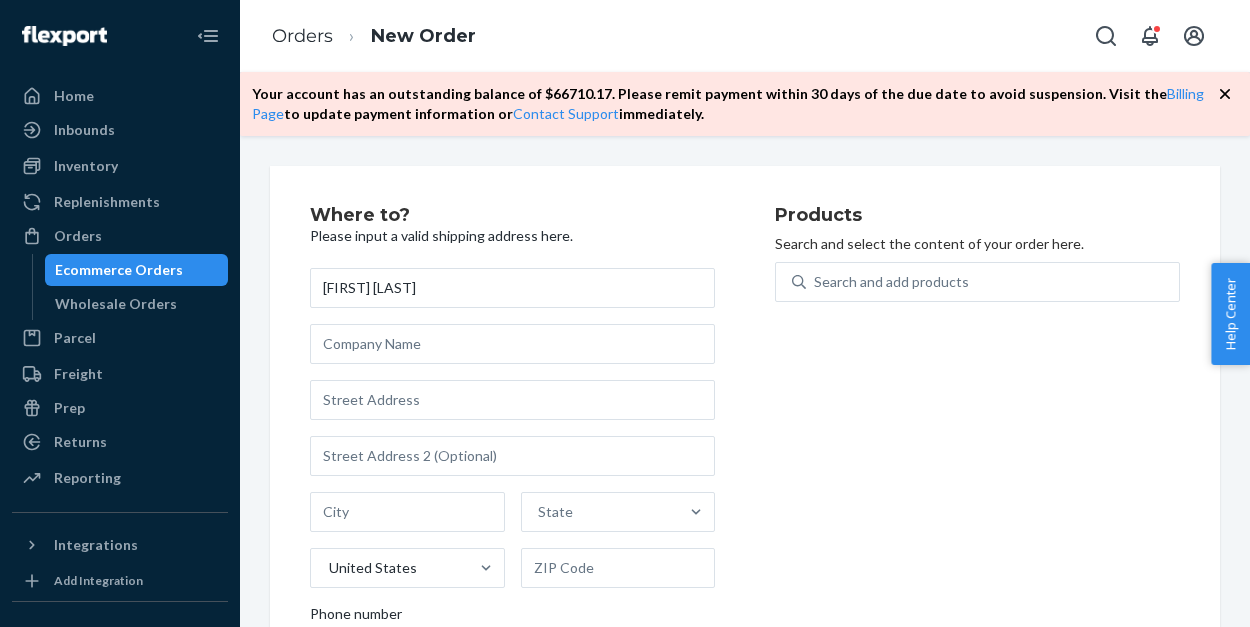 type on "[FIRST] [LAST]" 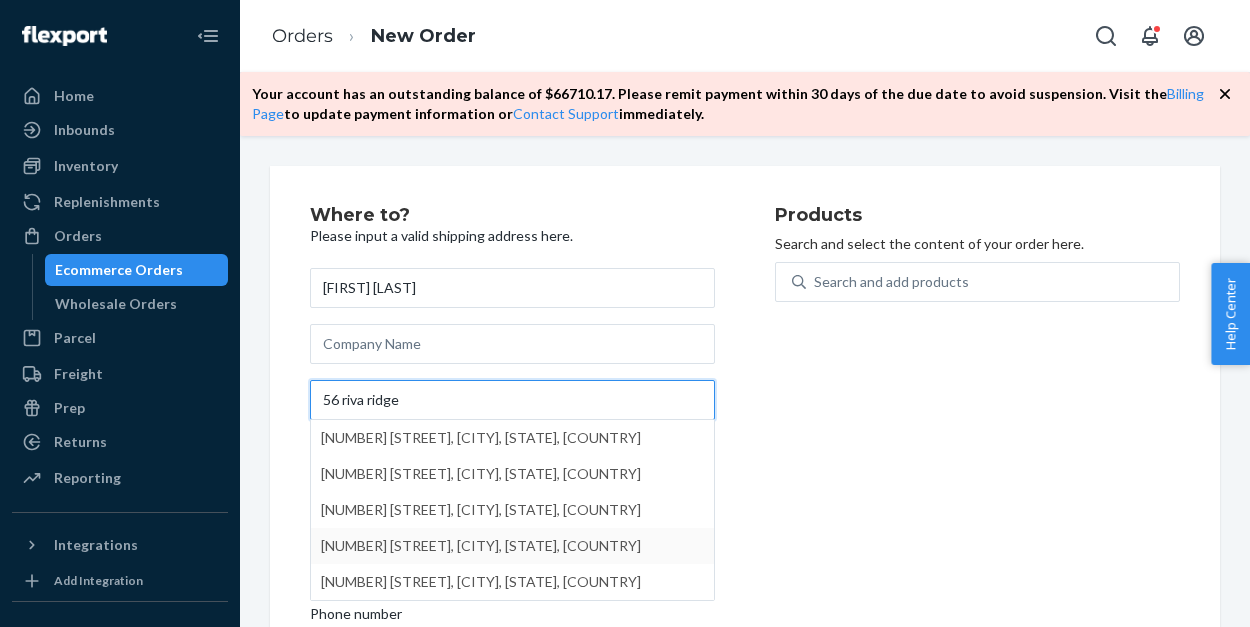 type on "56 riva ridge" 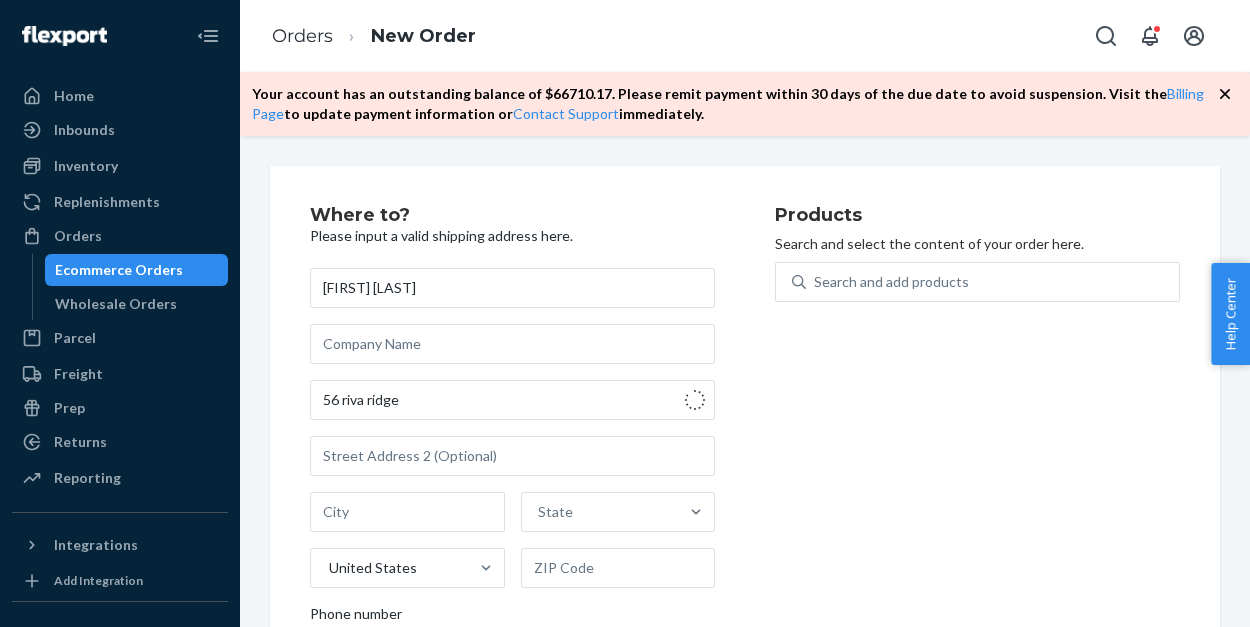 type on "[CITY]" 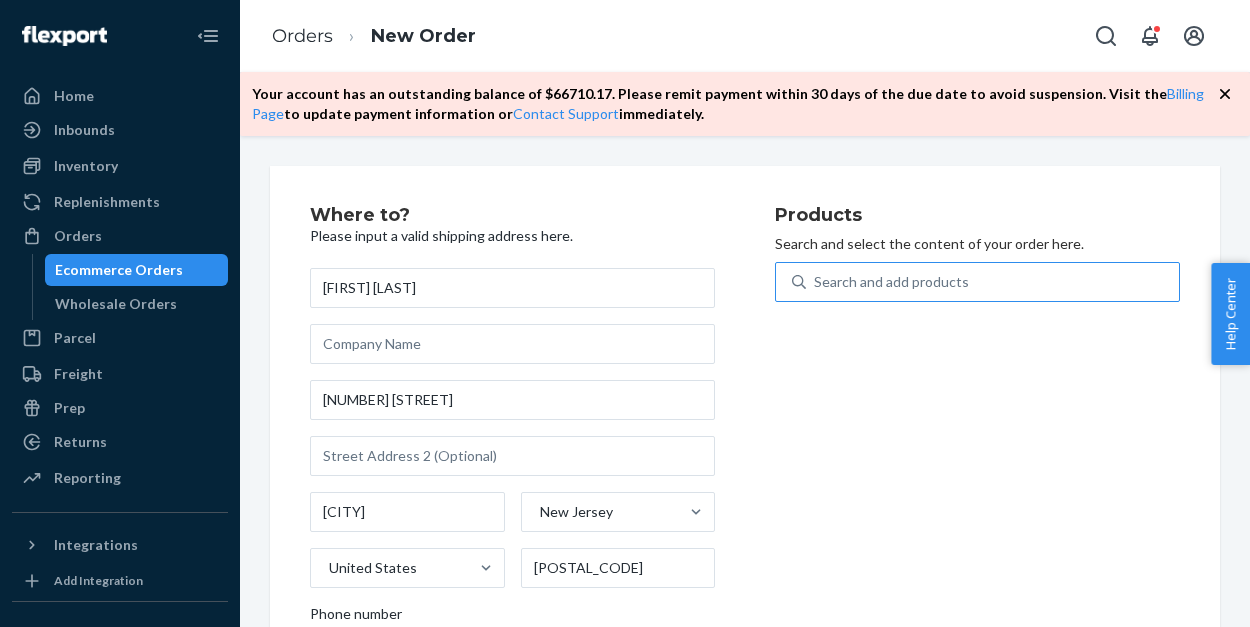 scroll, scrollTop: 0, scrollLeft: 0, axis: both 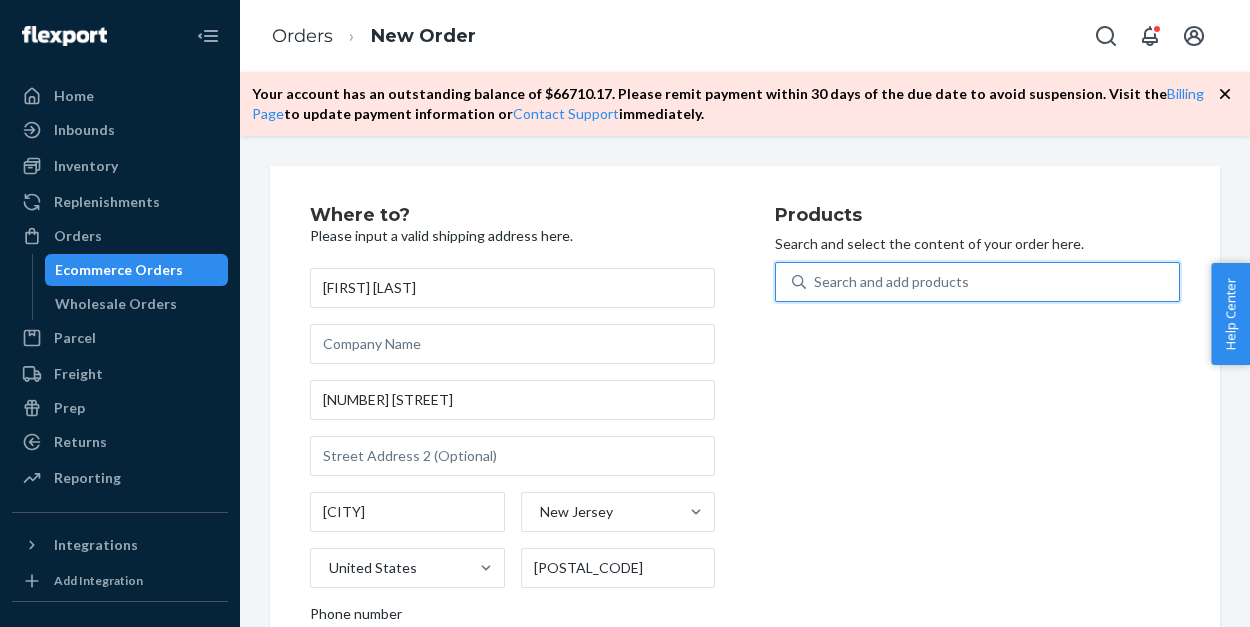 click on "Search and add products" at bounding box center [891, 282] 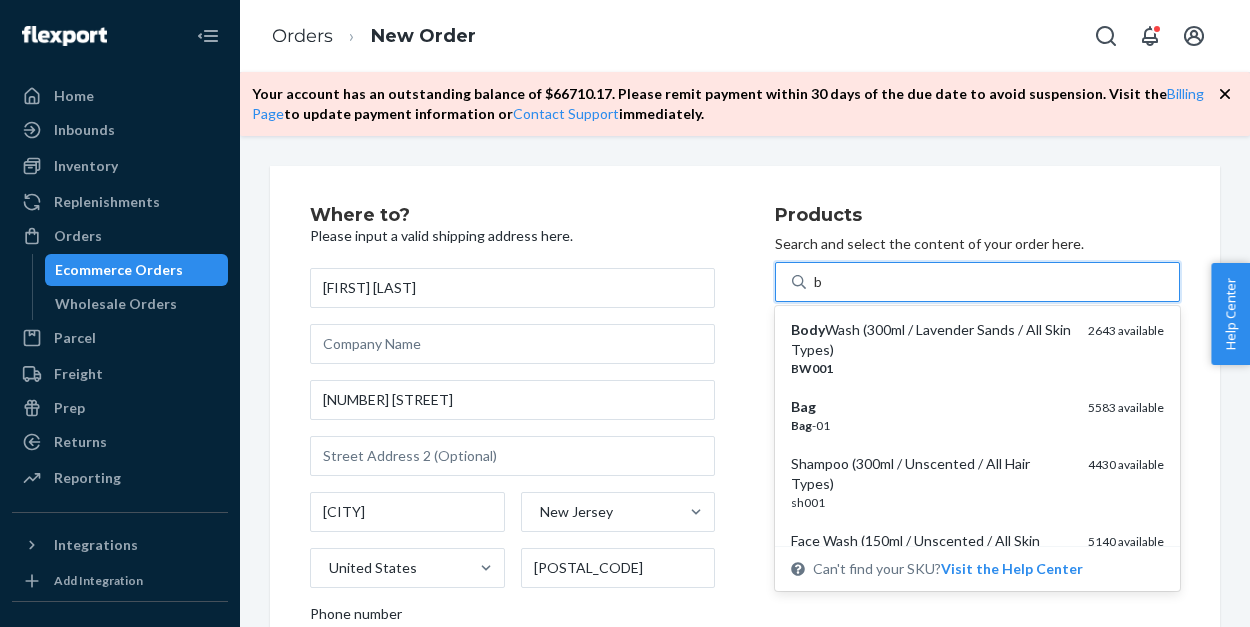 click on "Body  Wash (300ml / Lavender Sands / All Skin Types)" at bounding box center (931, 340) 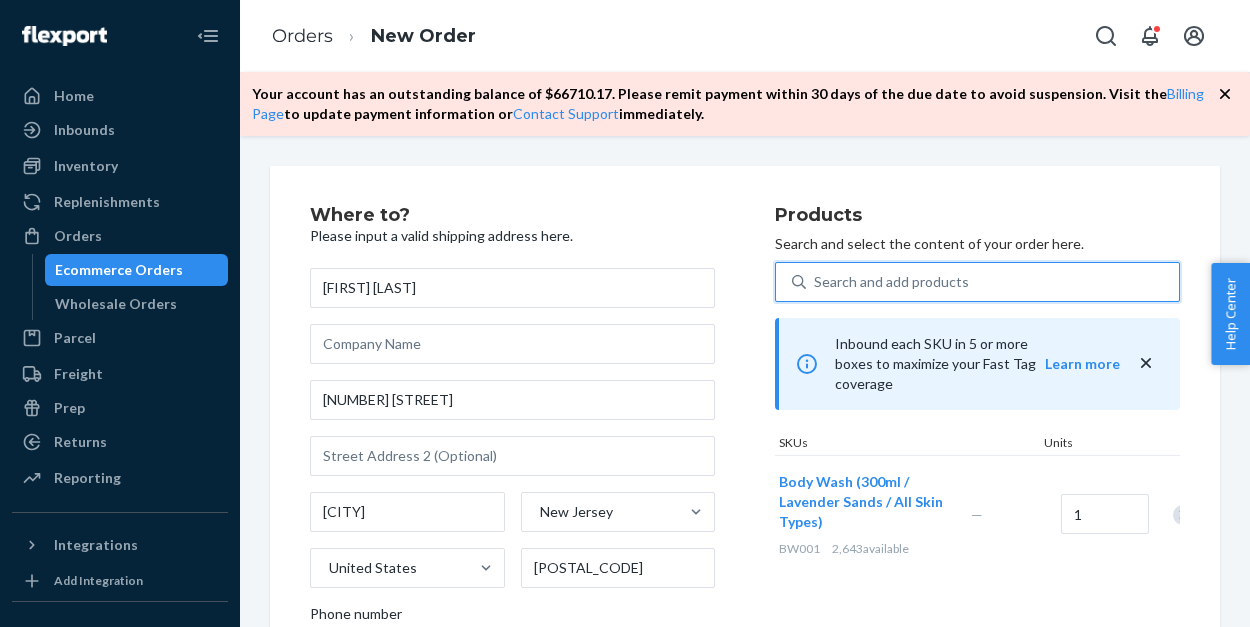 click on "Search and add products" at bounding box center (891, 282) 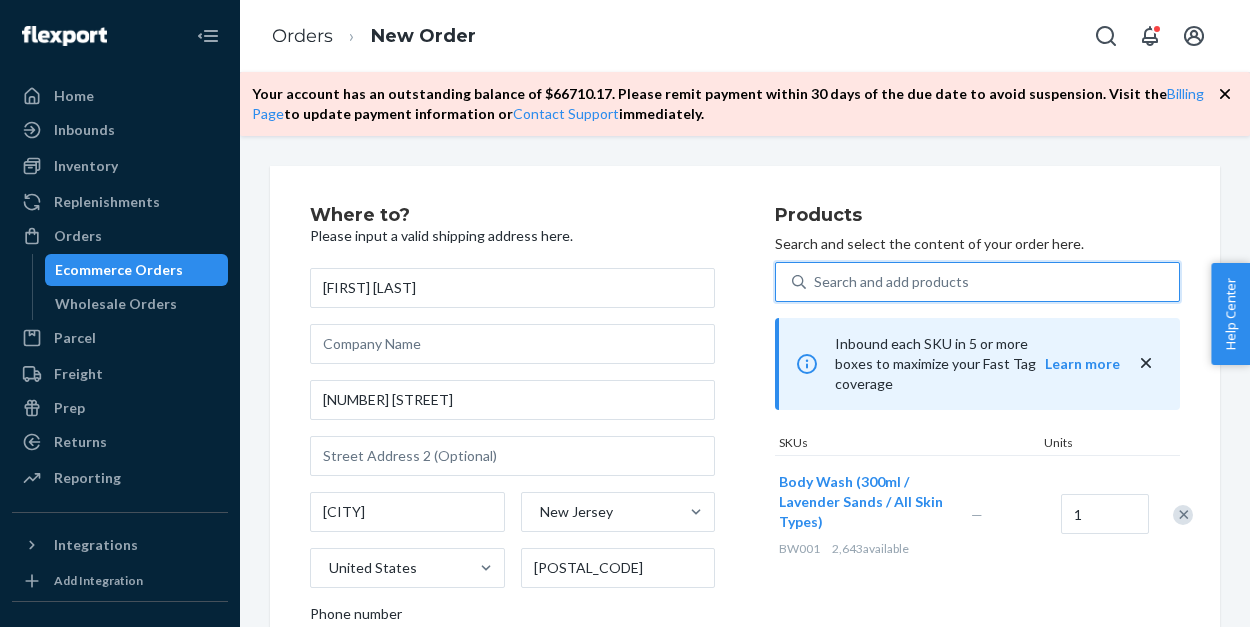 type on "b" 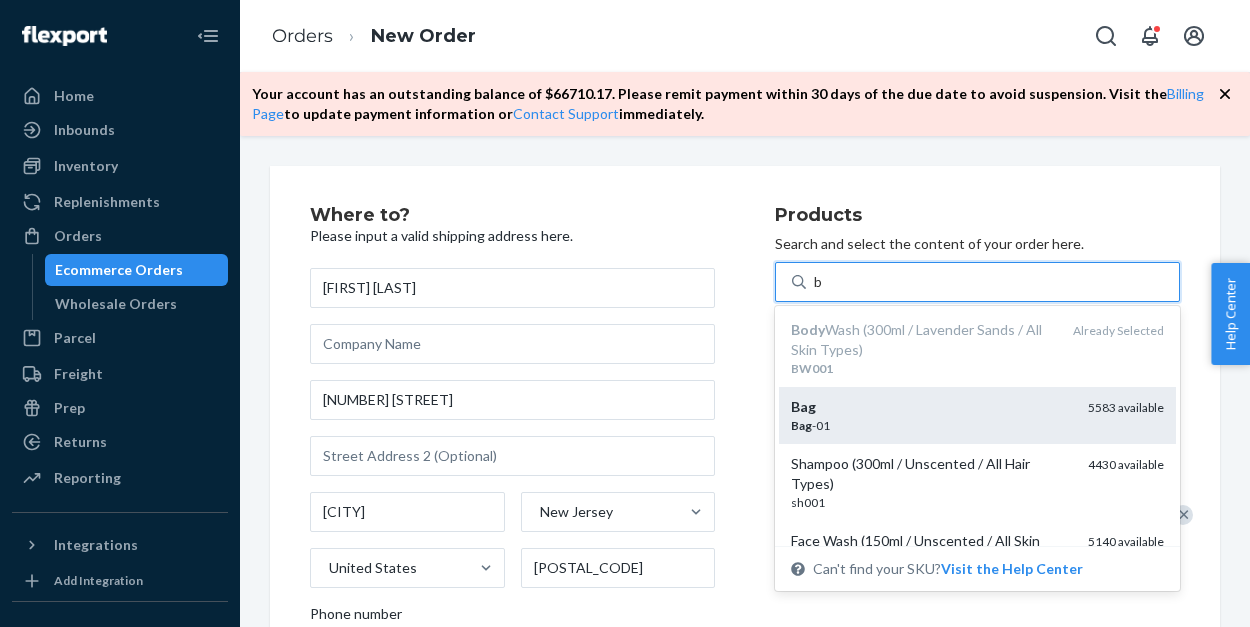 click on "Bag -01" at bounding box center (931, 425) 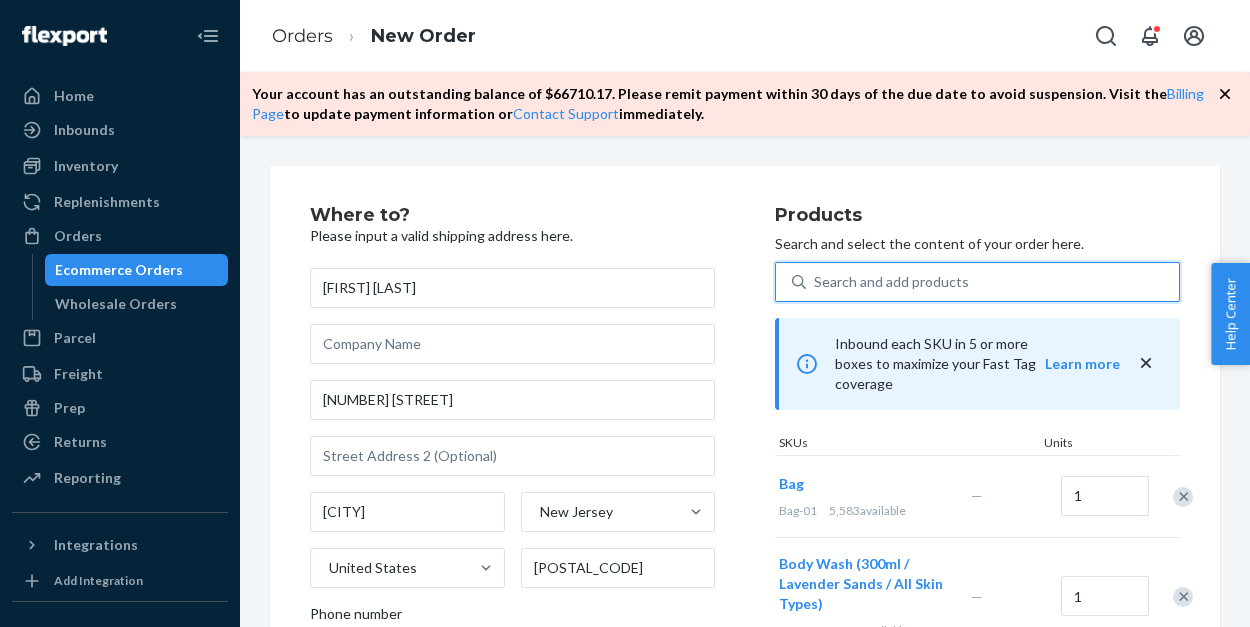 click on "Search and add products" at bounding box center [891, 282] 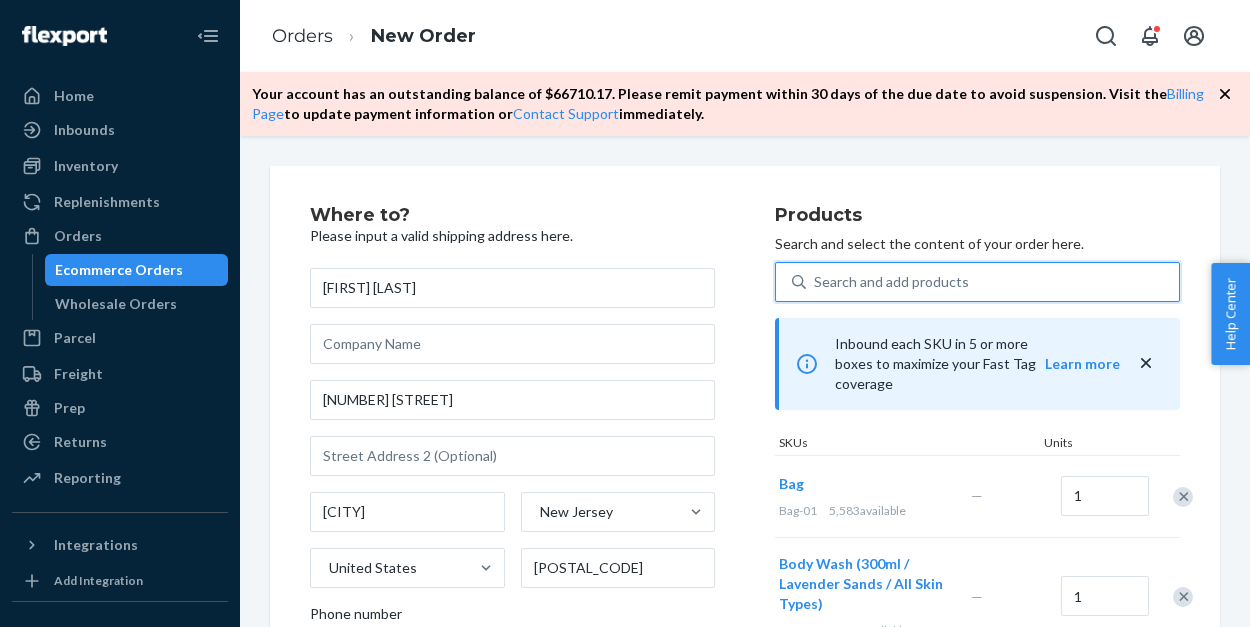 type on "b" 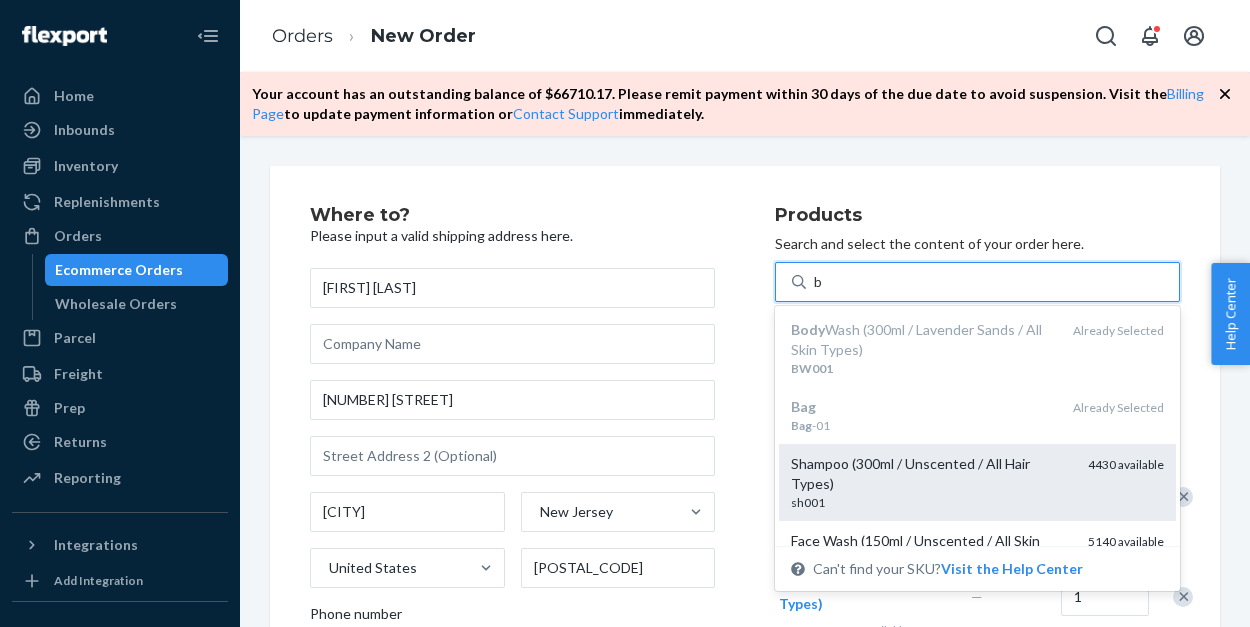click on "Shampoo (300ml / Unscented / All Hair Types)" at bounding box center (931, 474) 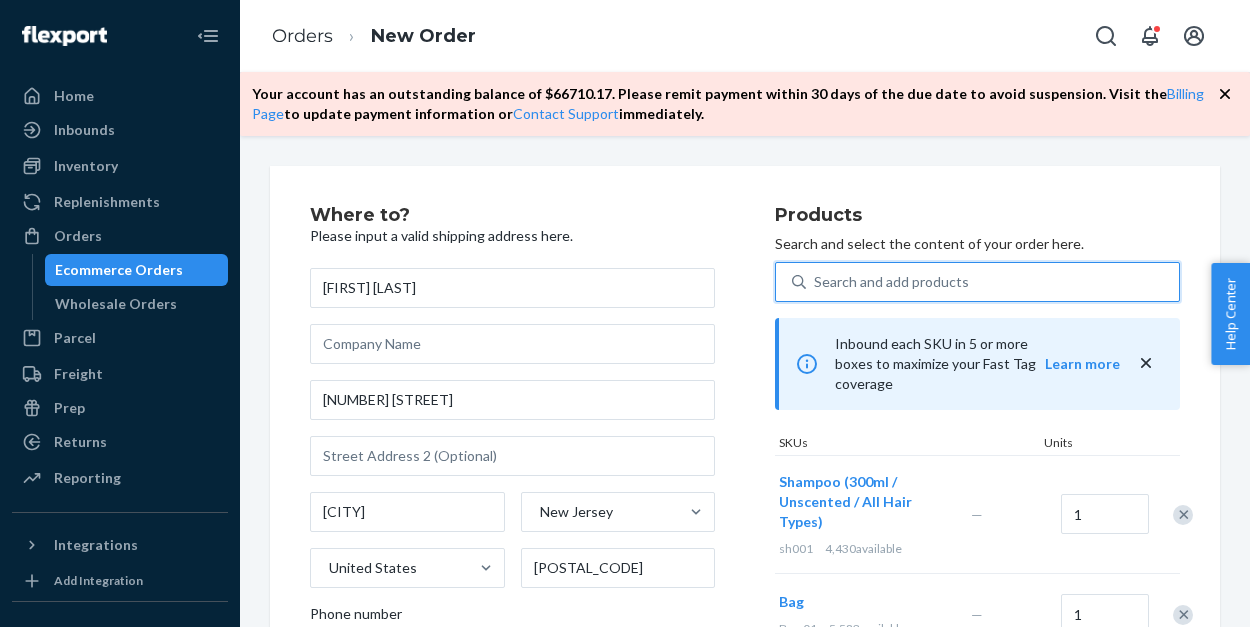 click on "Search and add products" at bounding box center [891, 282] 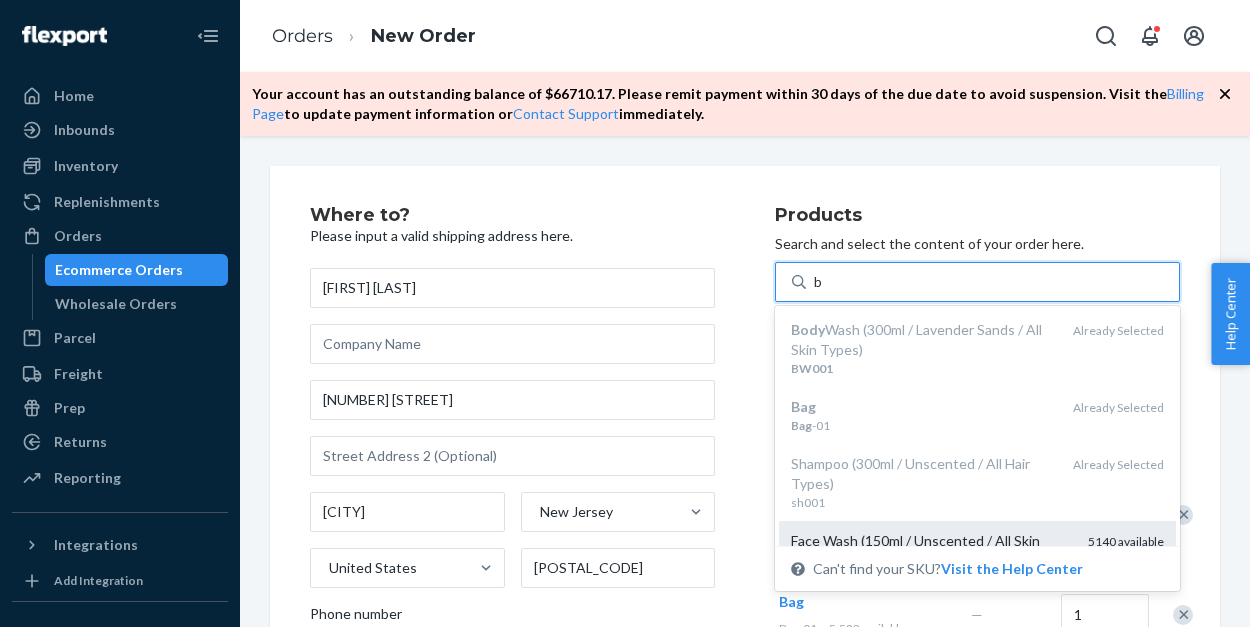 click on "Face Wash (150ml / Unscented / All Skin Types)" at bounding box center (931, 551) 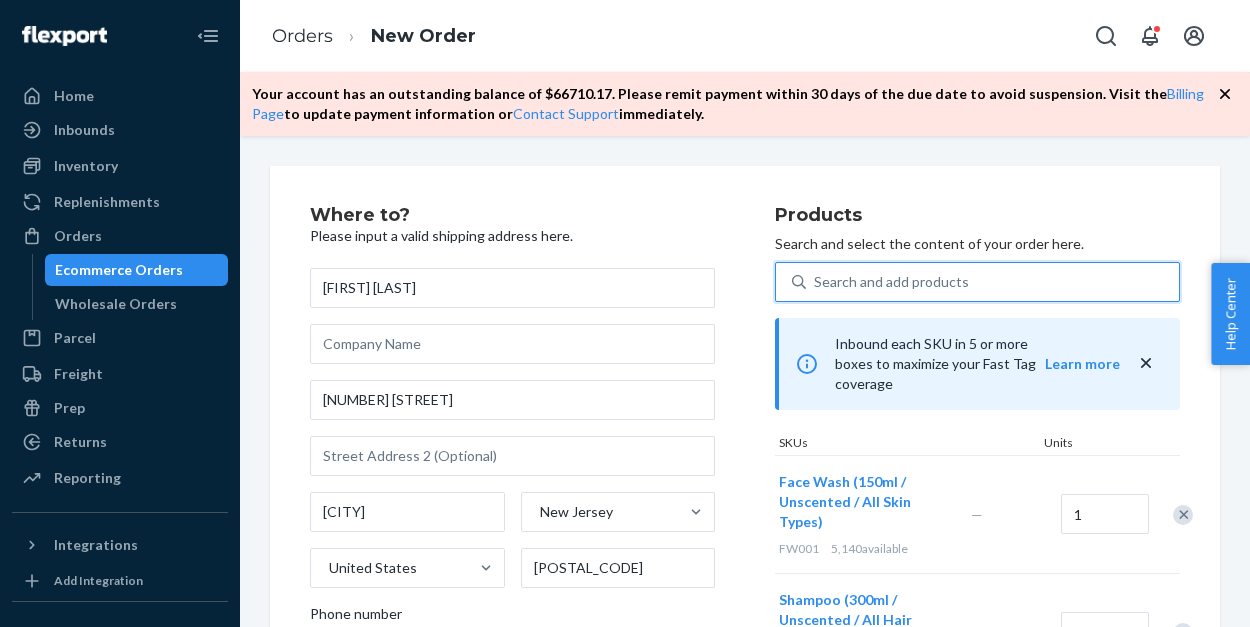 click on "Search and add products" at bounding box center (891, 282) 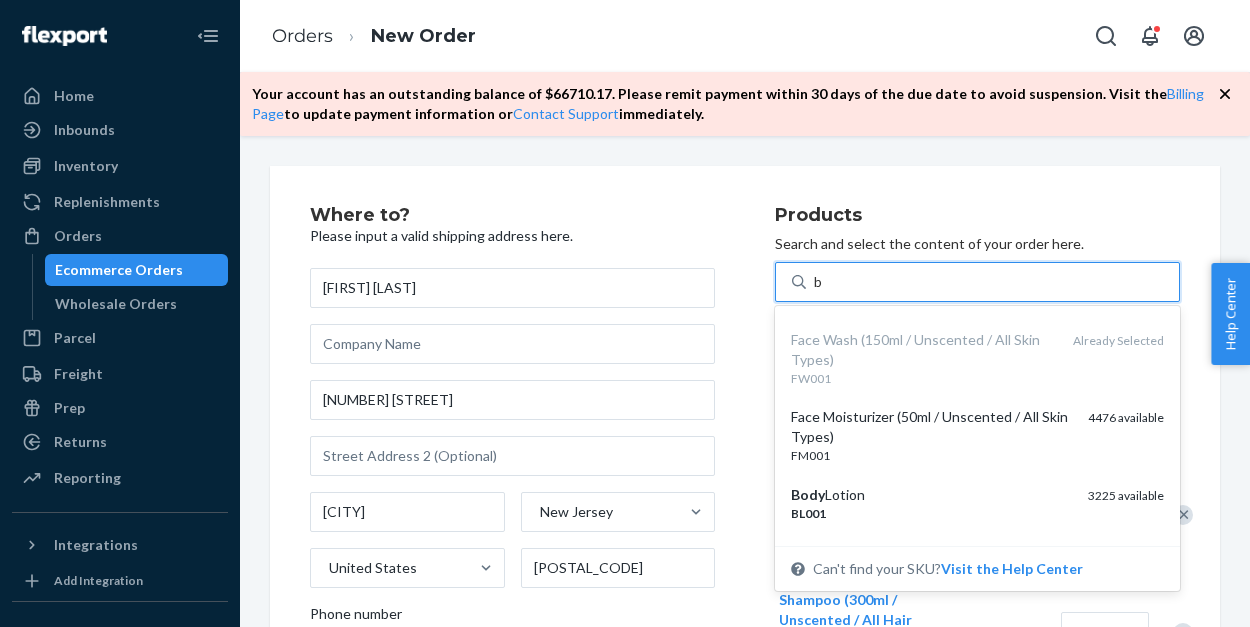 scroll, scrollTop: 241, scrollLeft: 0, axis: vertical 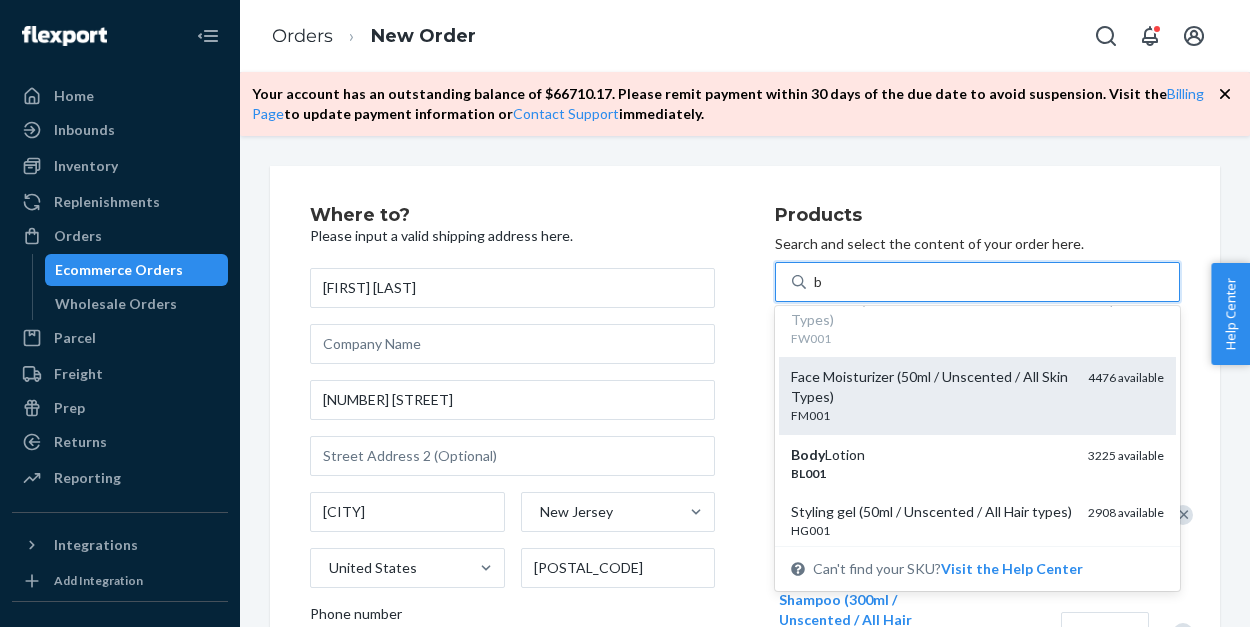 click on "Face Moisturizer (50ml / Unscented / All Skin Types)" at bounding box center (931, 387) 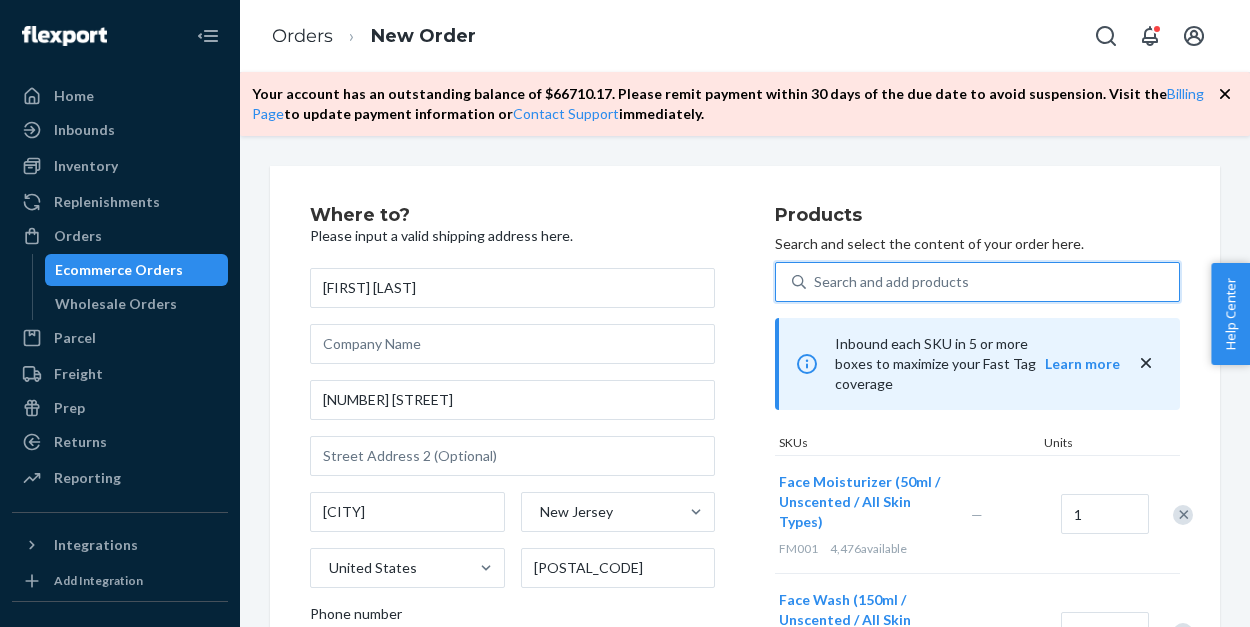 click on "Search and add products" at bounding box center [891, 282] 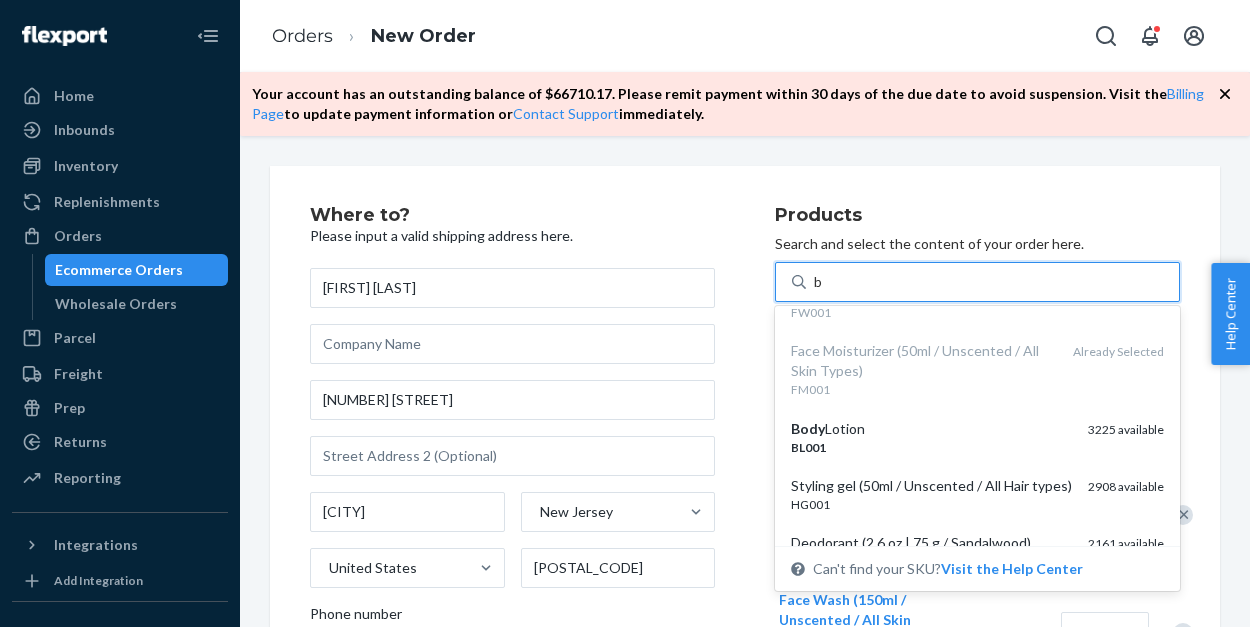 scroll, scrollTop: 306, scrollLeft: 0, axis: vertical 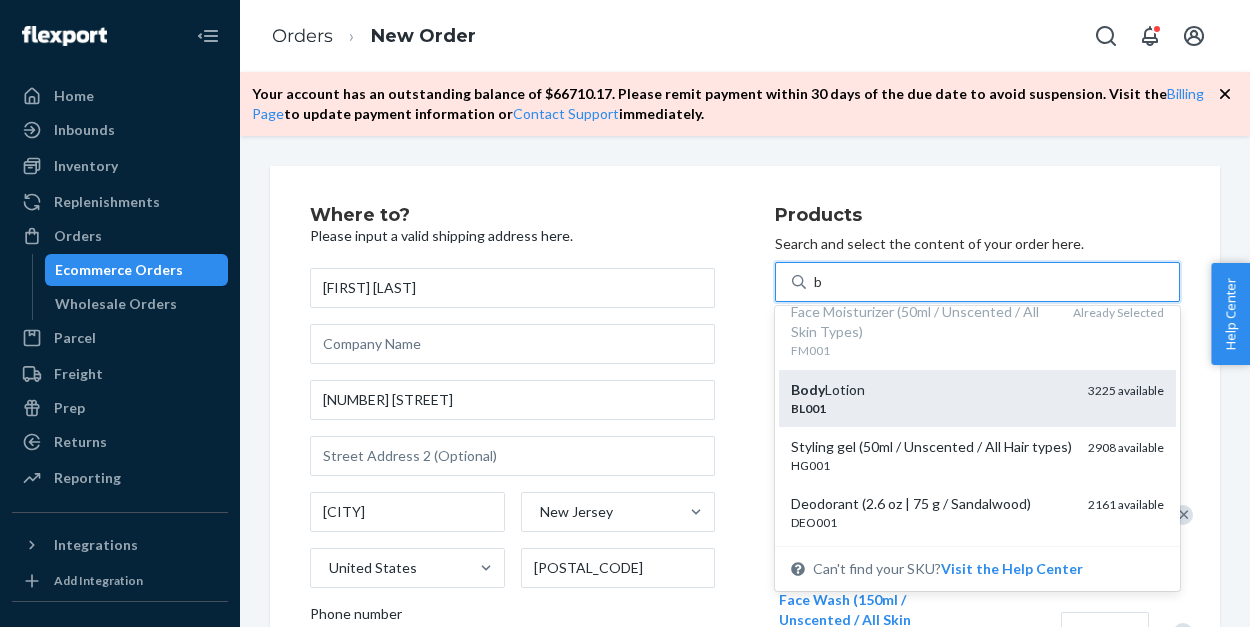 click on "BL001" at bounding box center [931, 408] 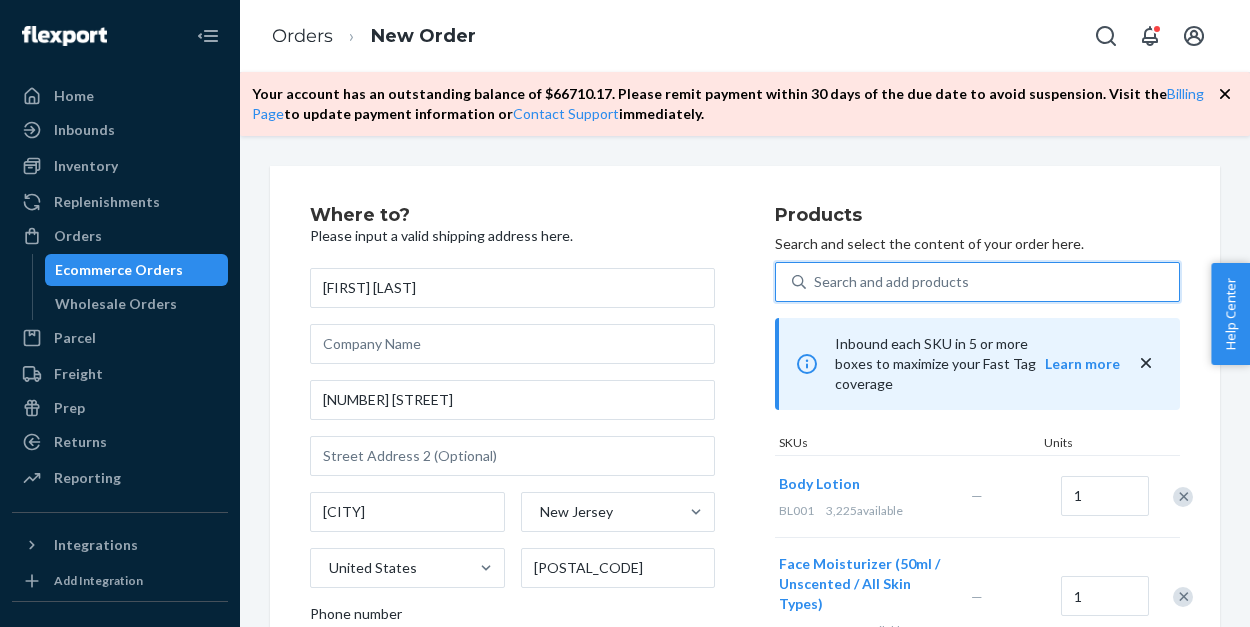 click on "Search and add products" at bounding box center [891, 282] 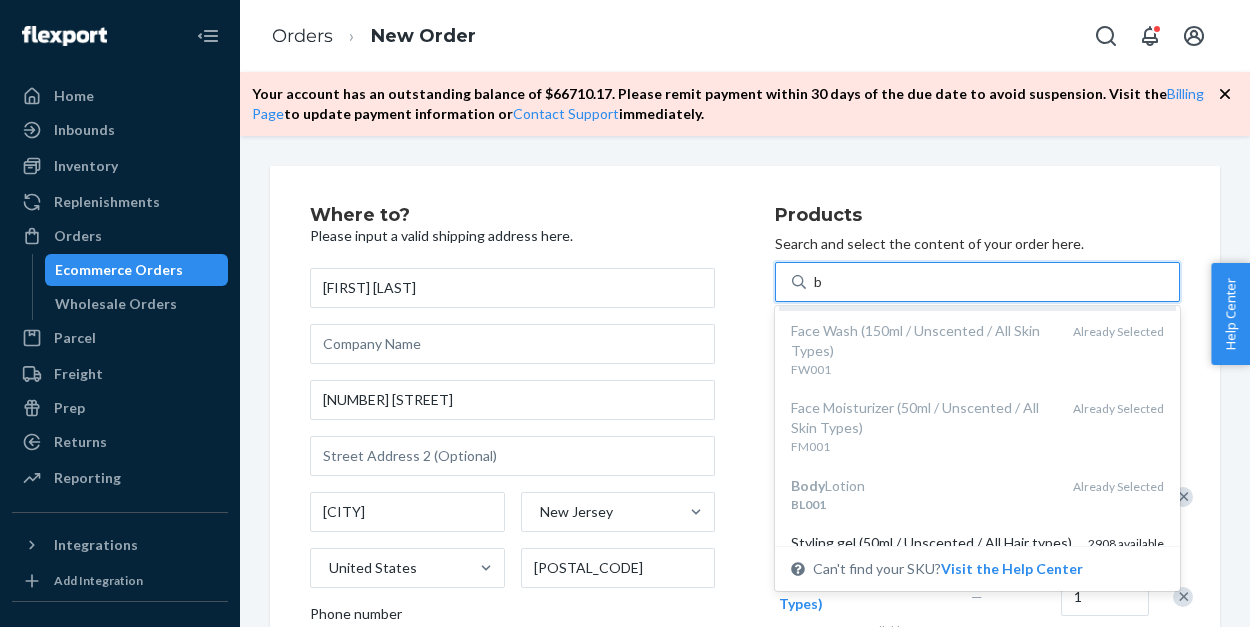 scroll, scrollTop: 240, scrollLeft: 0, axis: vertical 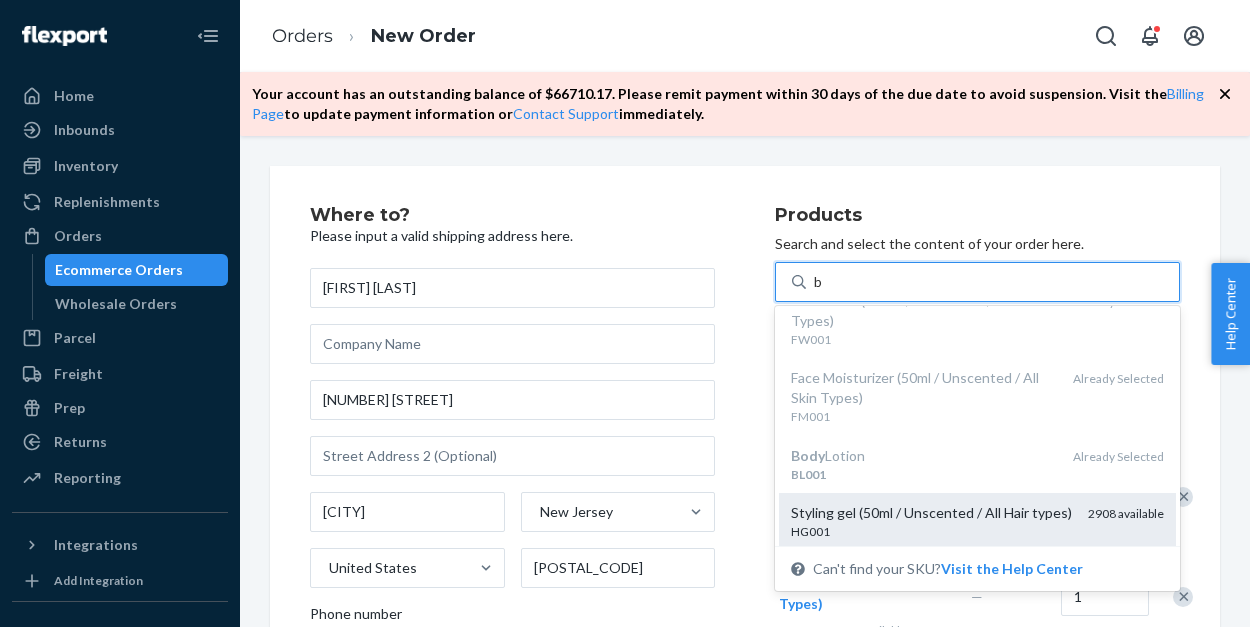 click on "Styling gel (50ml / Unscented / All Hair types)" at bounding box center [931, 513] 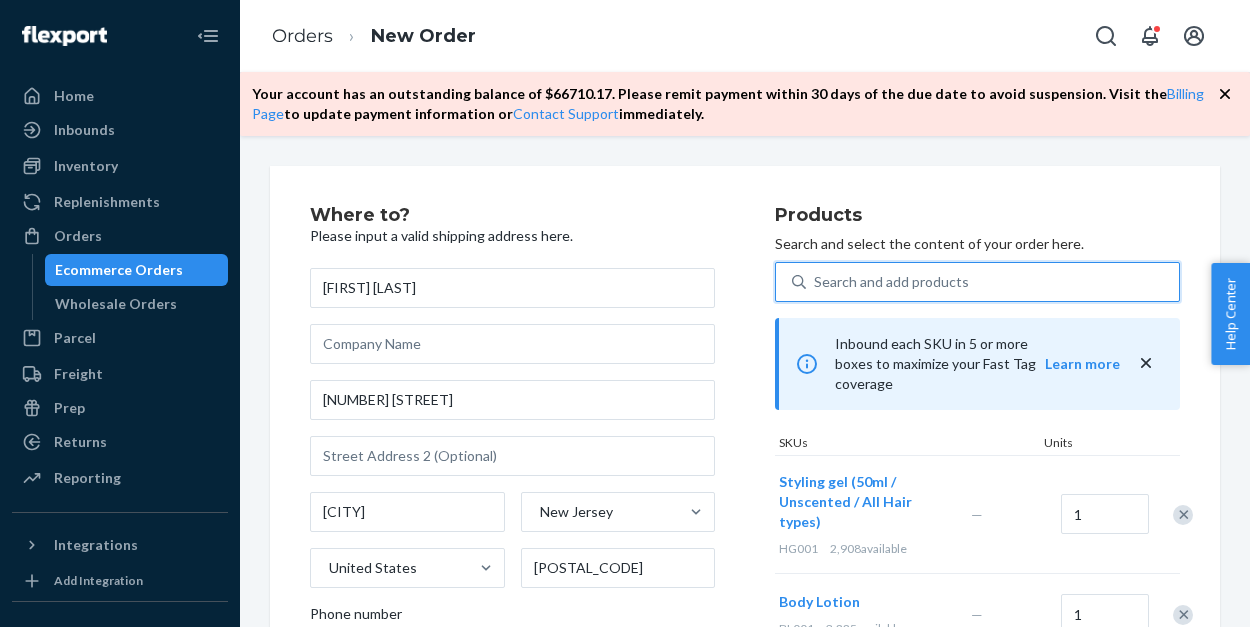 click on "Search and add products" at bounding box center (891, 282) 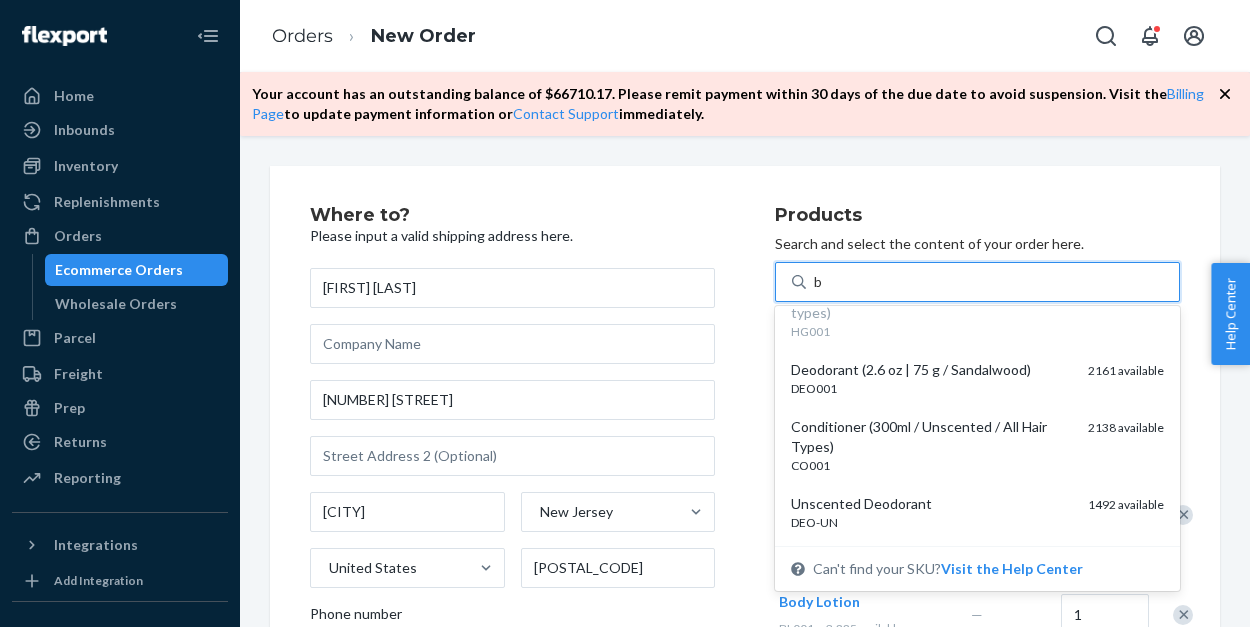 scroll, scrollTop: 472, scrollLeft: 0, axis: vertical 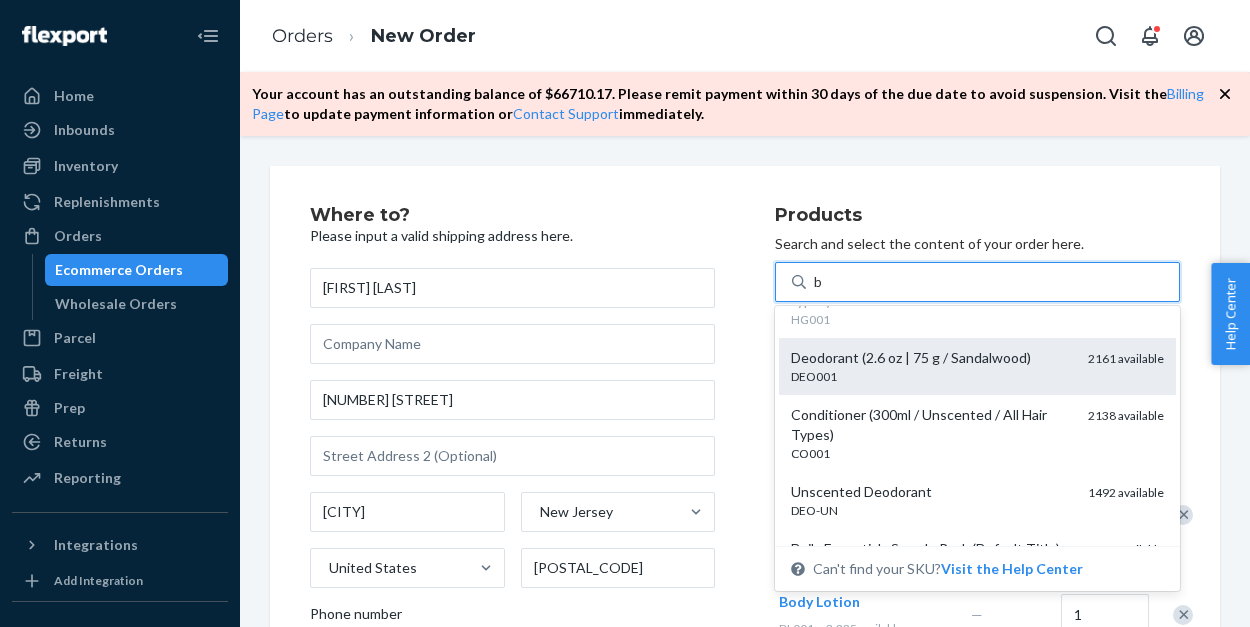 click on "DEO001" at bounding box center (931, 376) 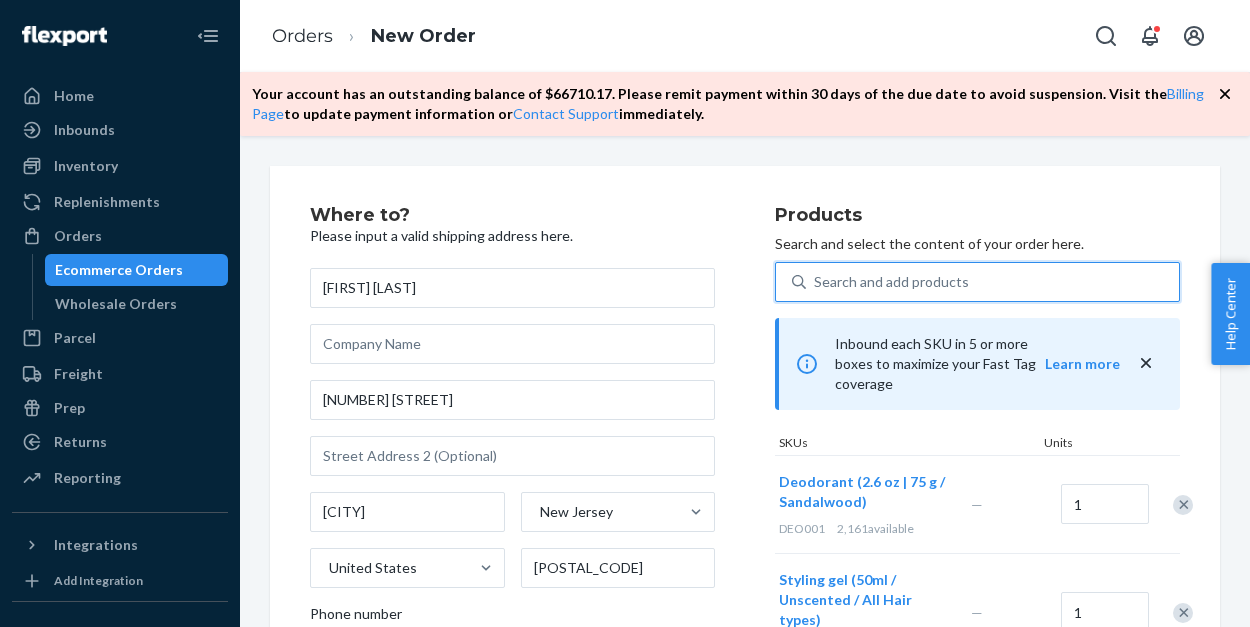 click on "Search and add products" at bounding box center (891, 282) 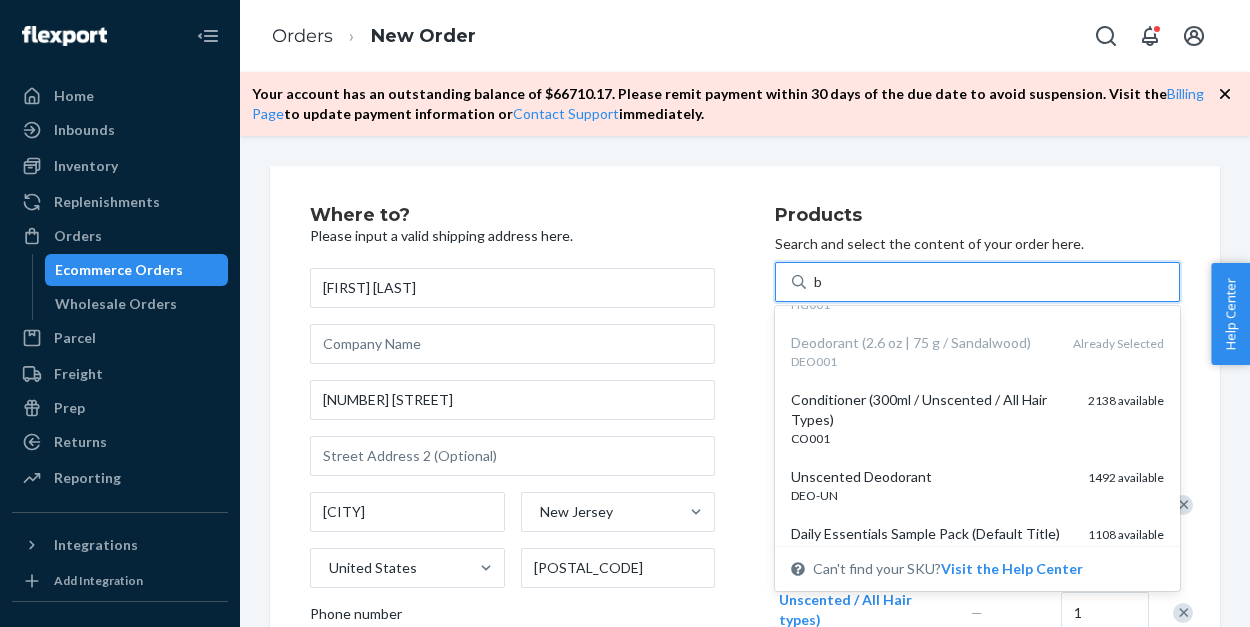 scroll, scrollTop: 547, scrollLeft: 0, axis: vertical 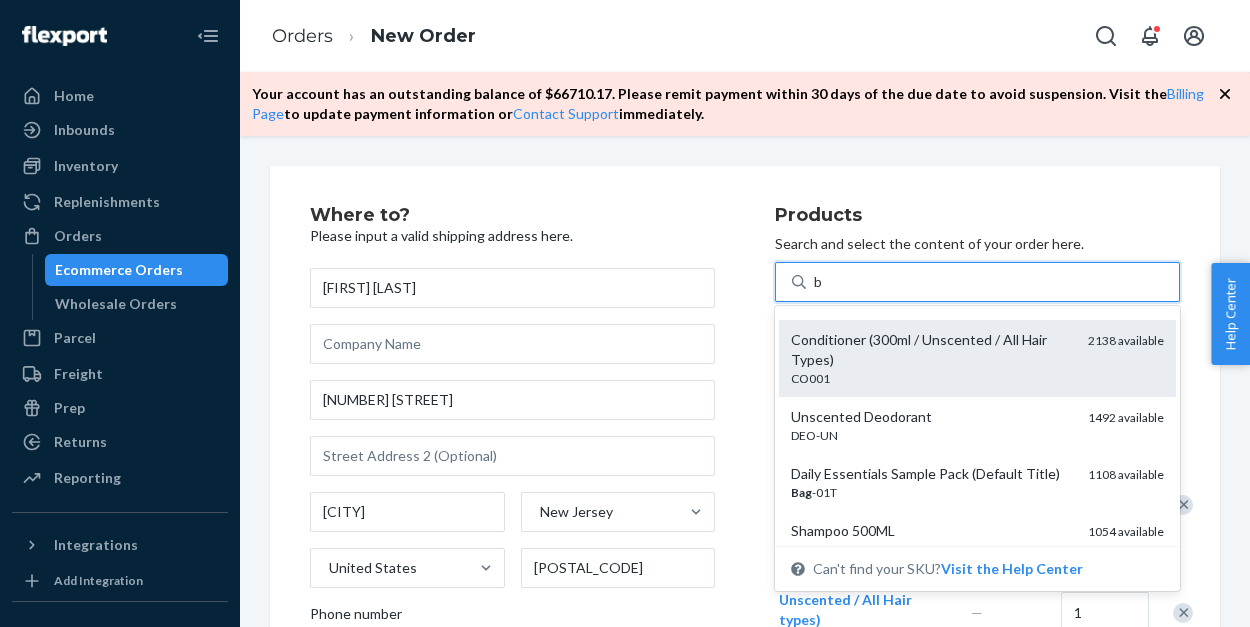 click on "Conditioner (300ml / Unscented / All Hair Types)" at bounding box center [931, 350] 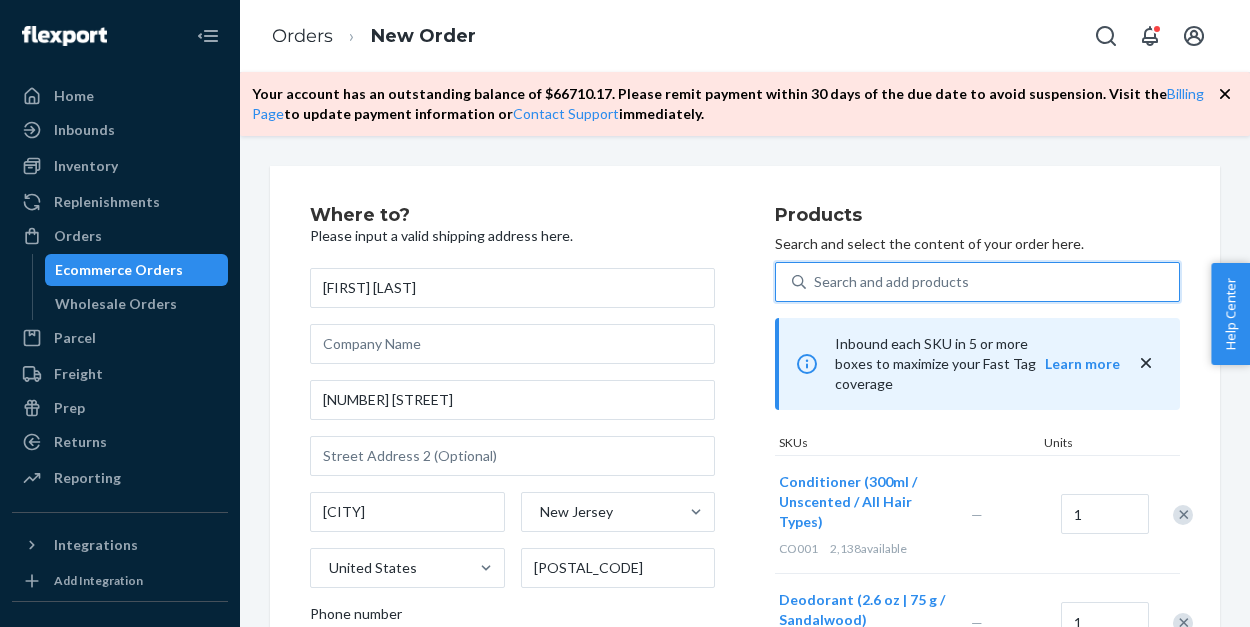 click on "Search and add products" at bounding box center (891, 282) 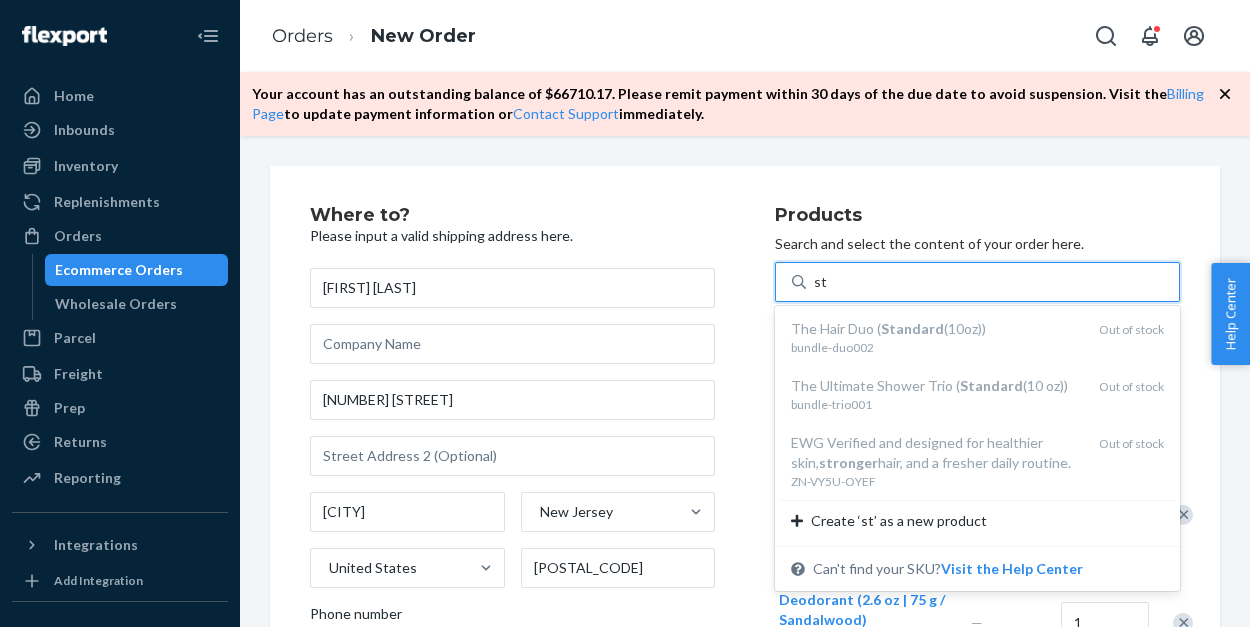 scroll, scrollTop: 77, scrollLeft: 0, axis: vertical 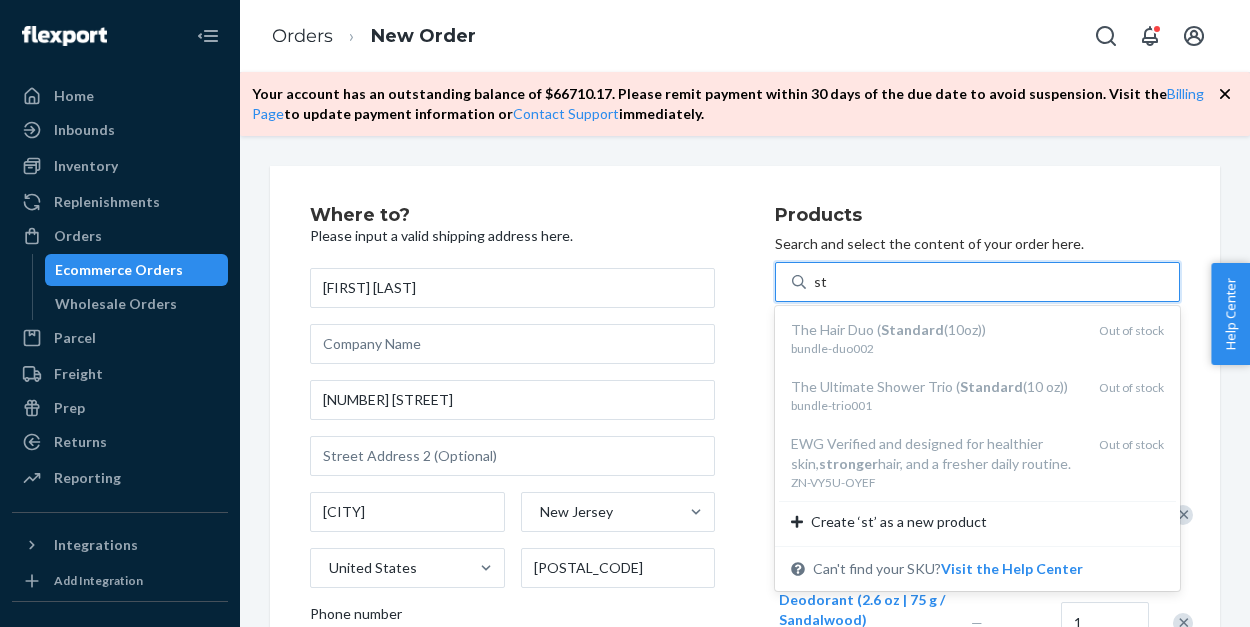 type on "s" 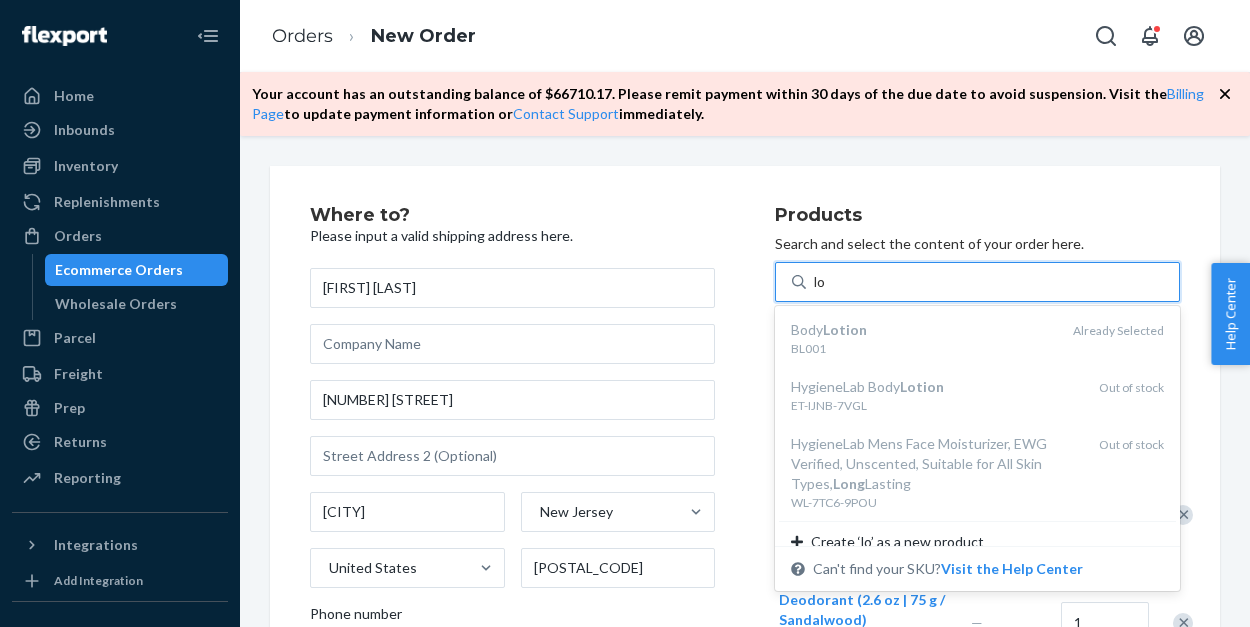 type on "l" 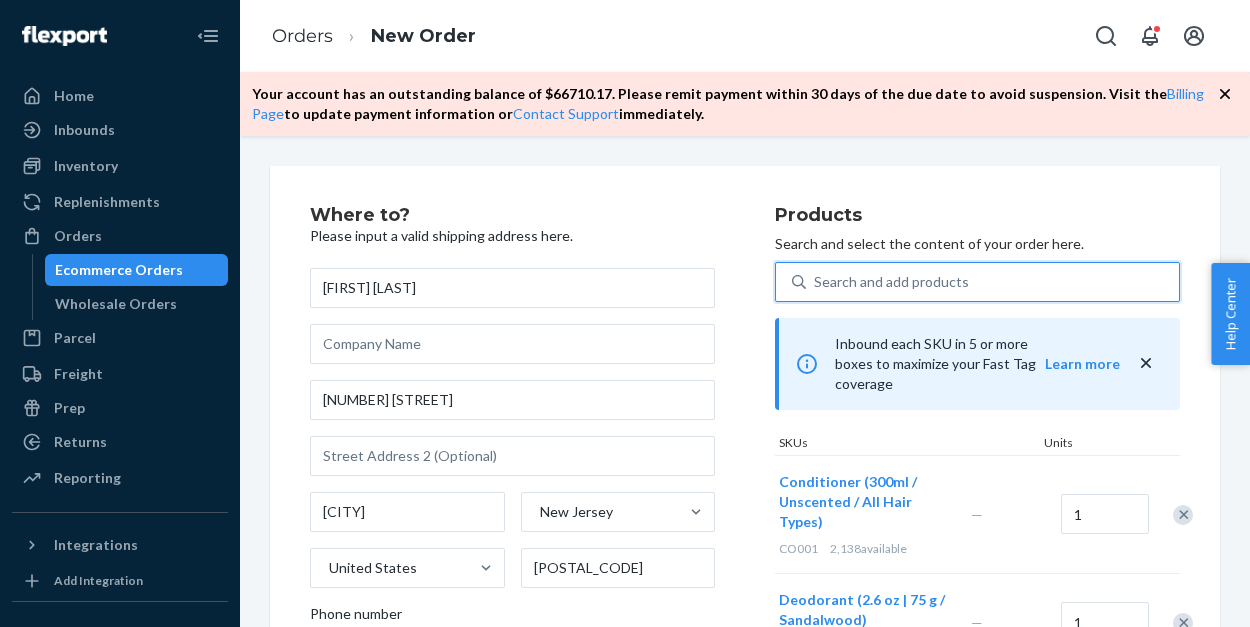 type on "c" 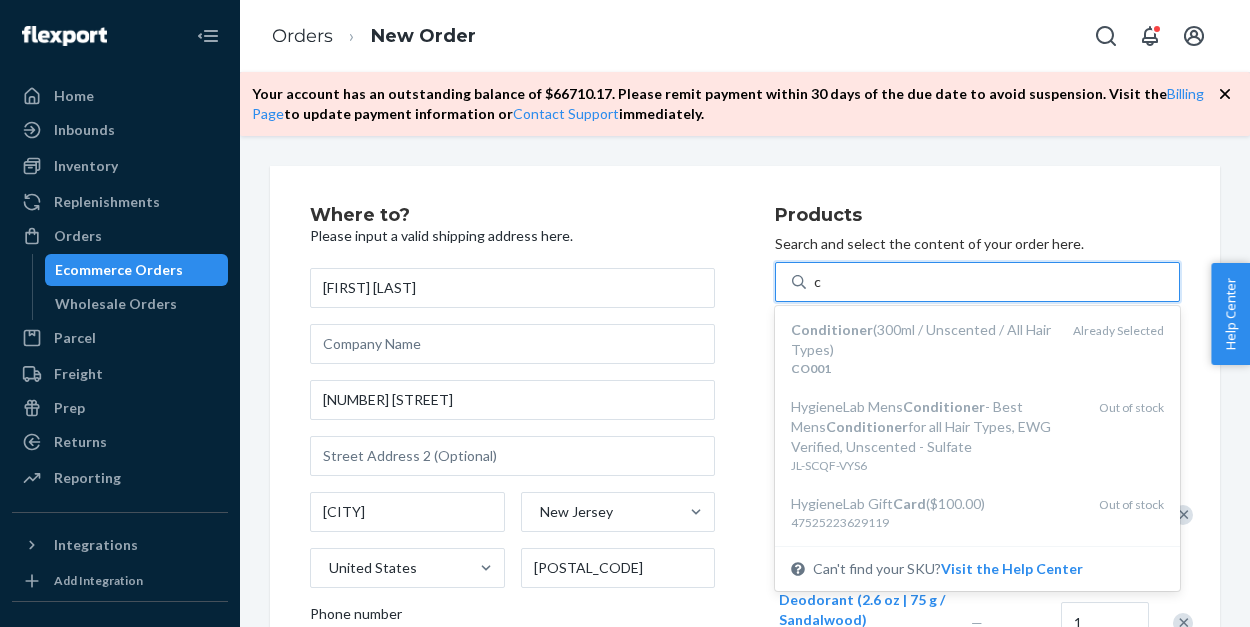 type 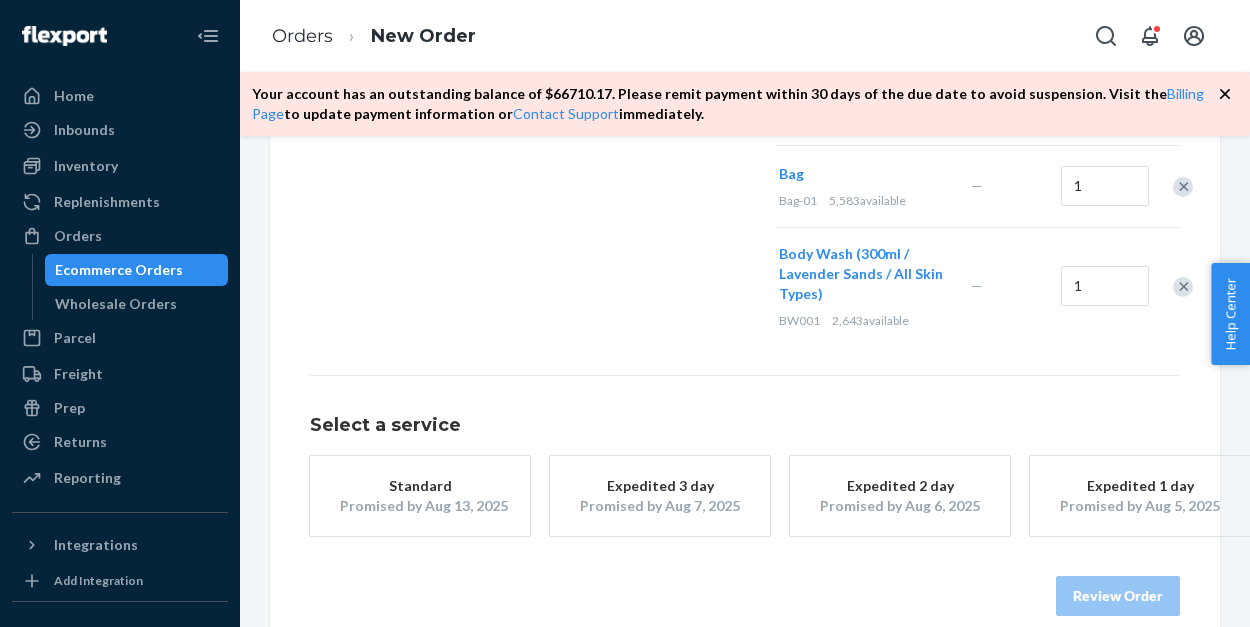 scroll, scrollTop: 1087, scrollLeft: 0, axis: vertical 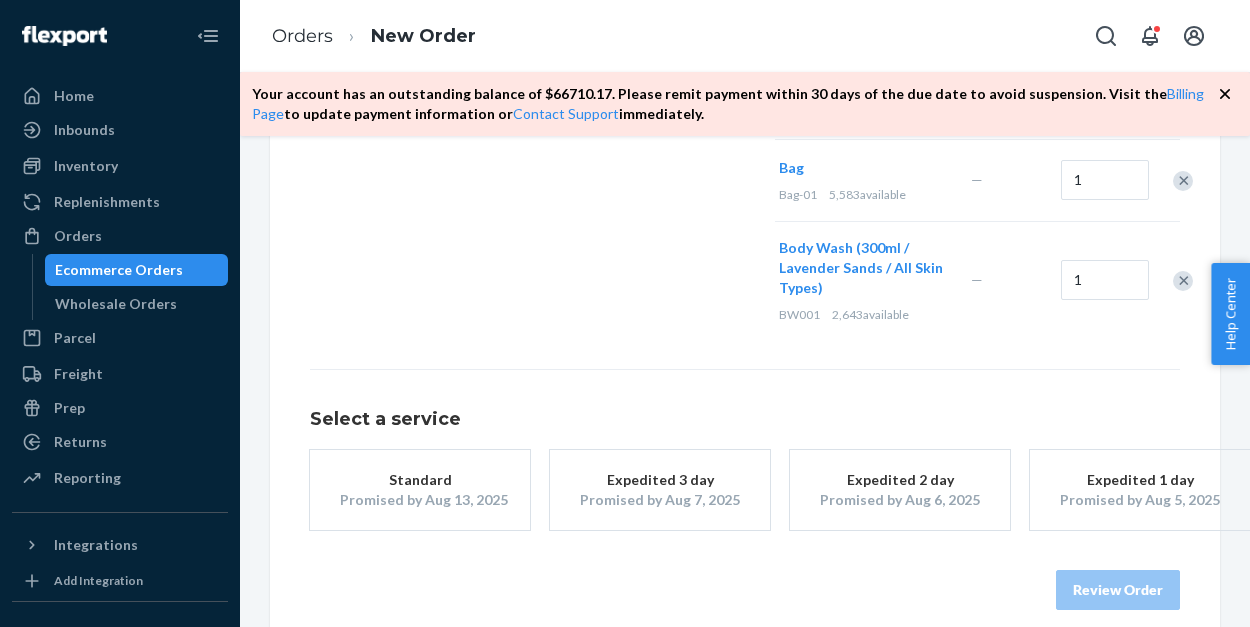 click on "Promised by Aug 13, 2025" at bounding box center (420, 500) 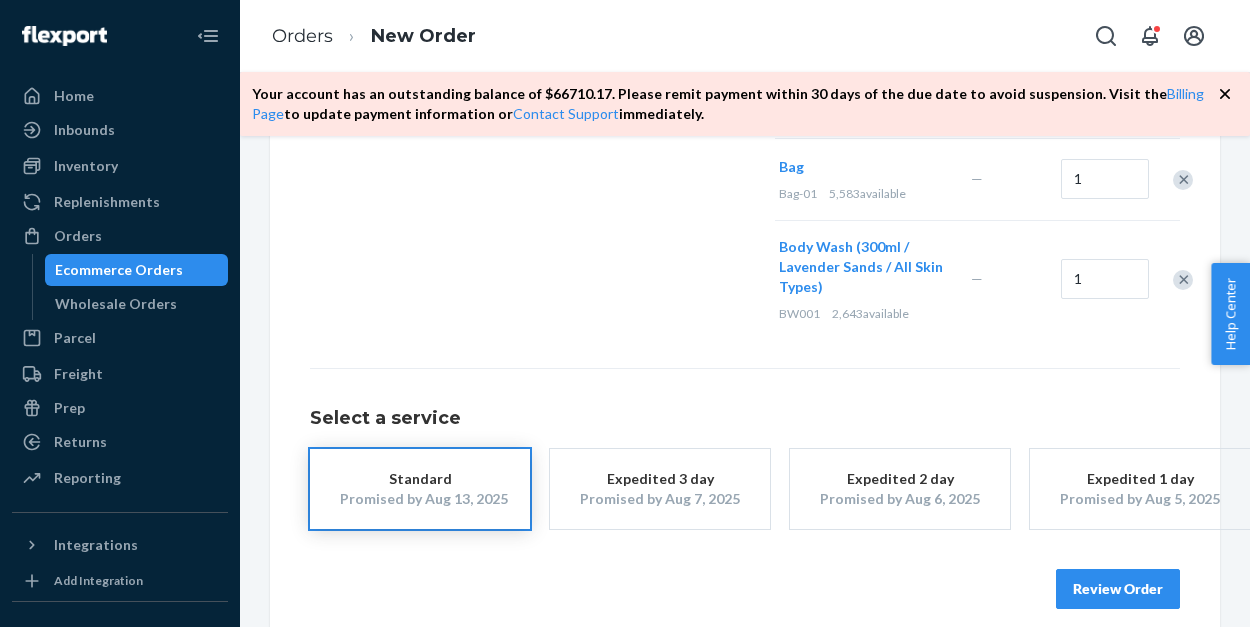 scroll, scrollTop: 1087, scrollLeft: 0, axis: vertical 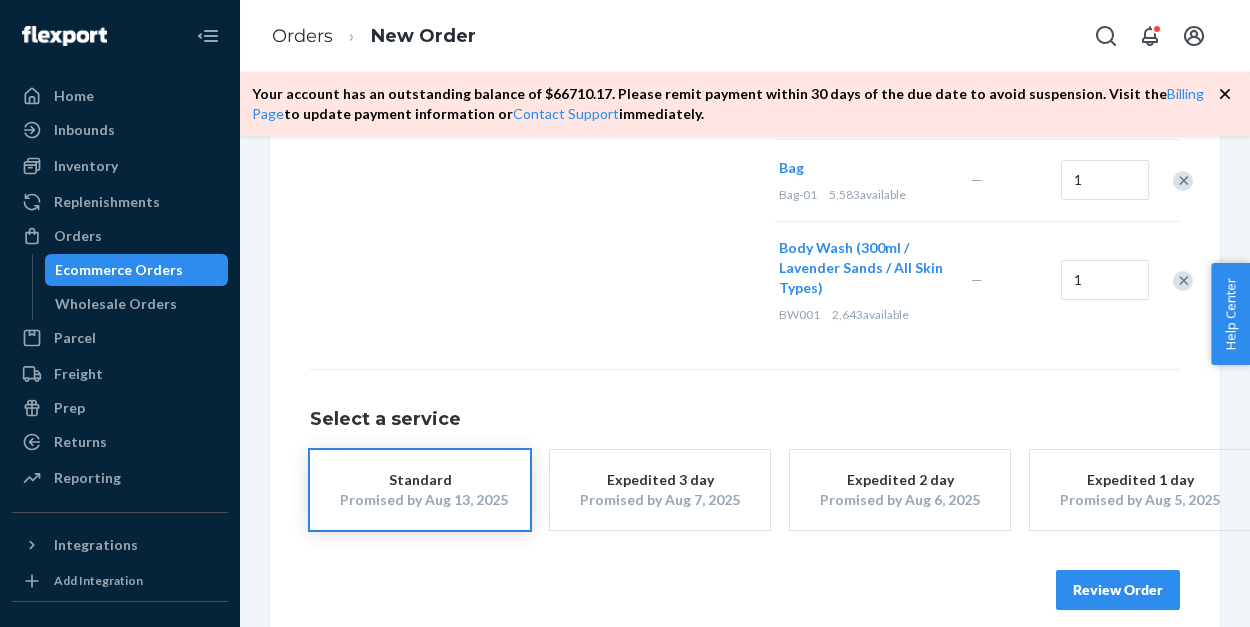 click on "Review Order" at bounding box center (1118, 590) 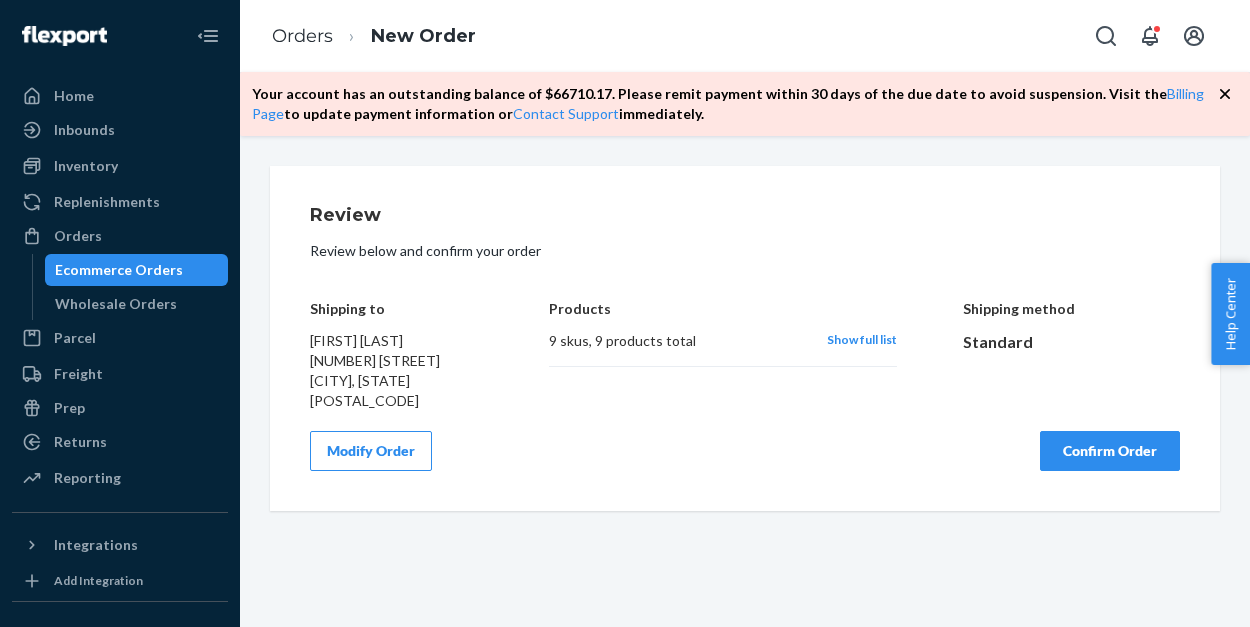 scroll, scrollTop: 0, scrollLeft: 0, axis: both 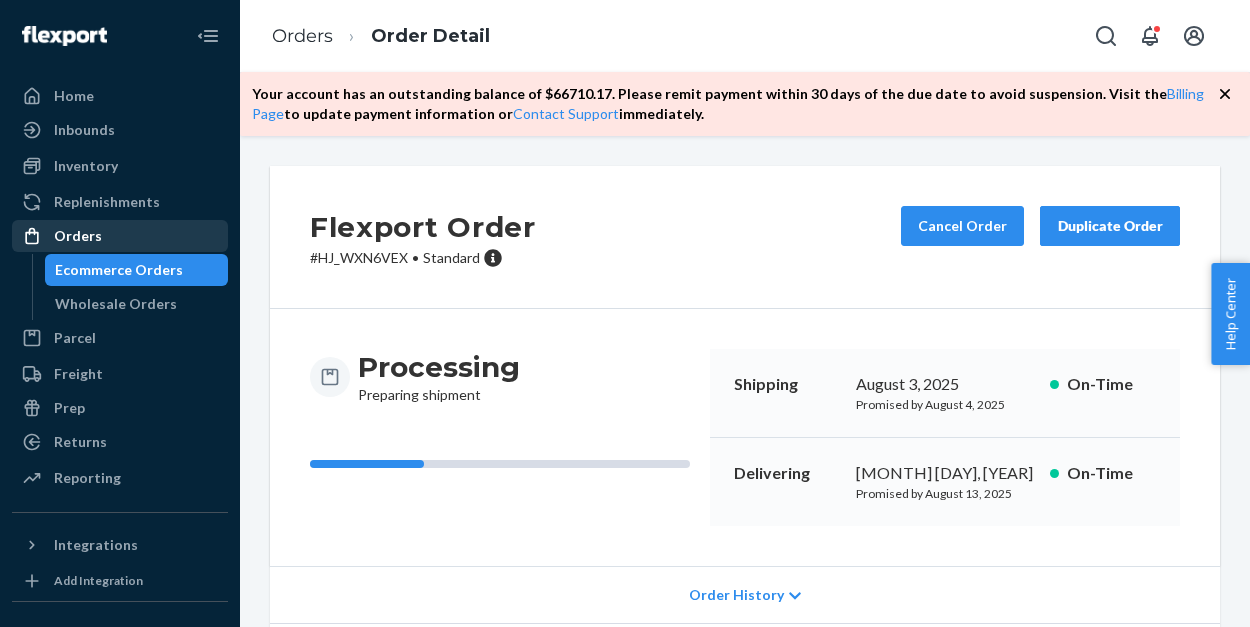 click on "Orders" at bounding box center [120, 236] 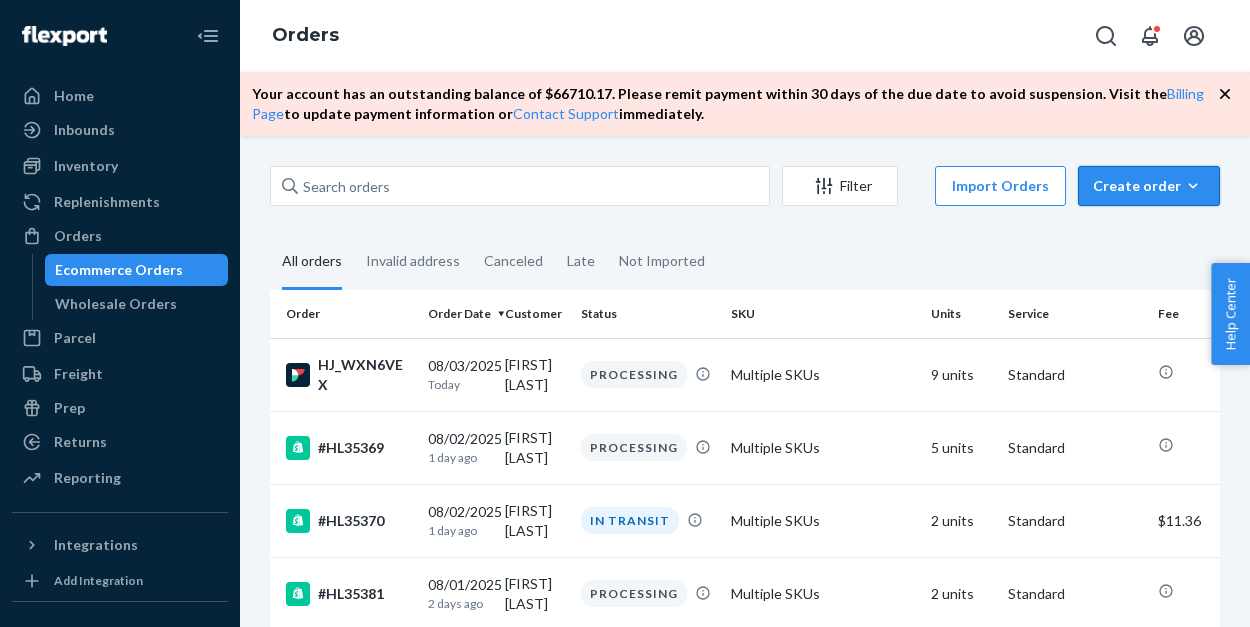 click on "Create order" at bounding box center [1149, 186] 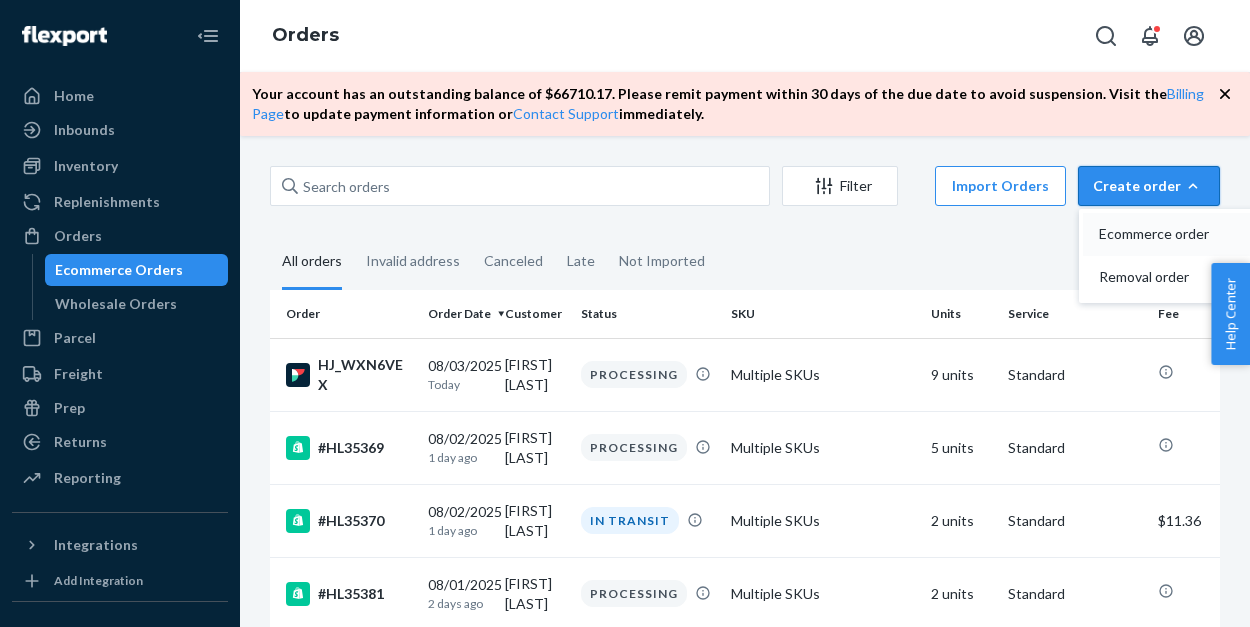 click on "Ecommerce order" at bounding box center (1161, 234) 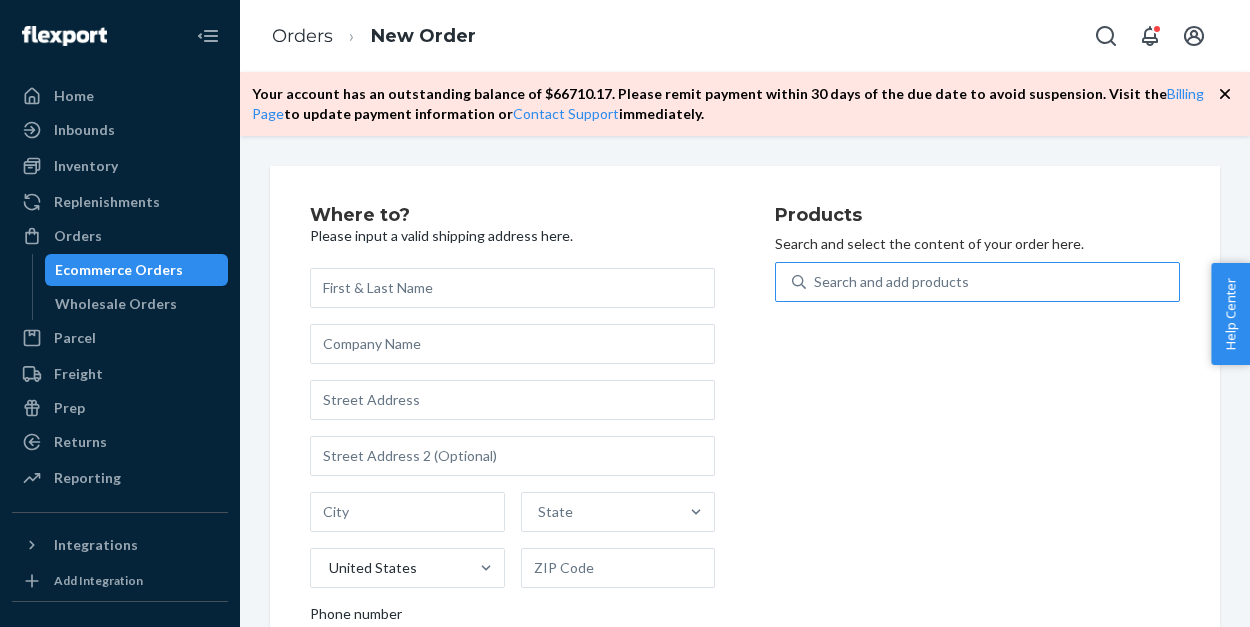 click on "Search and add products" at bounding box center (992, 282) 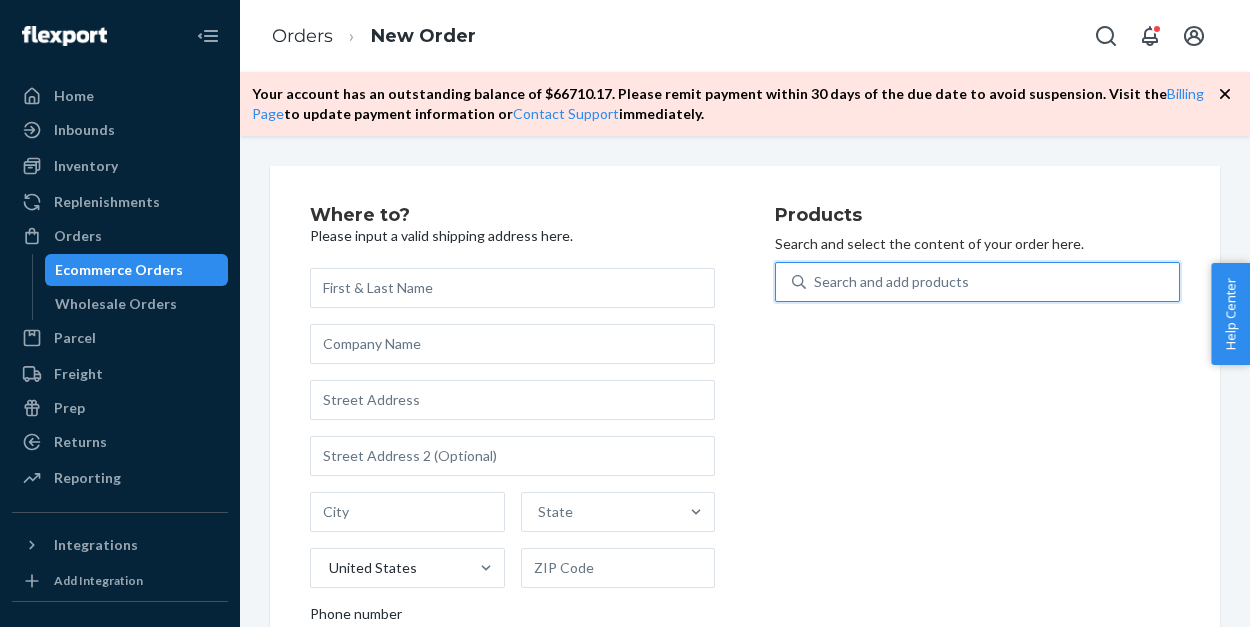 type on "b" 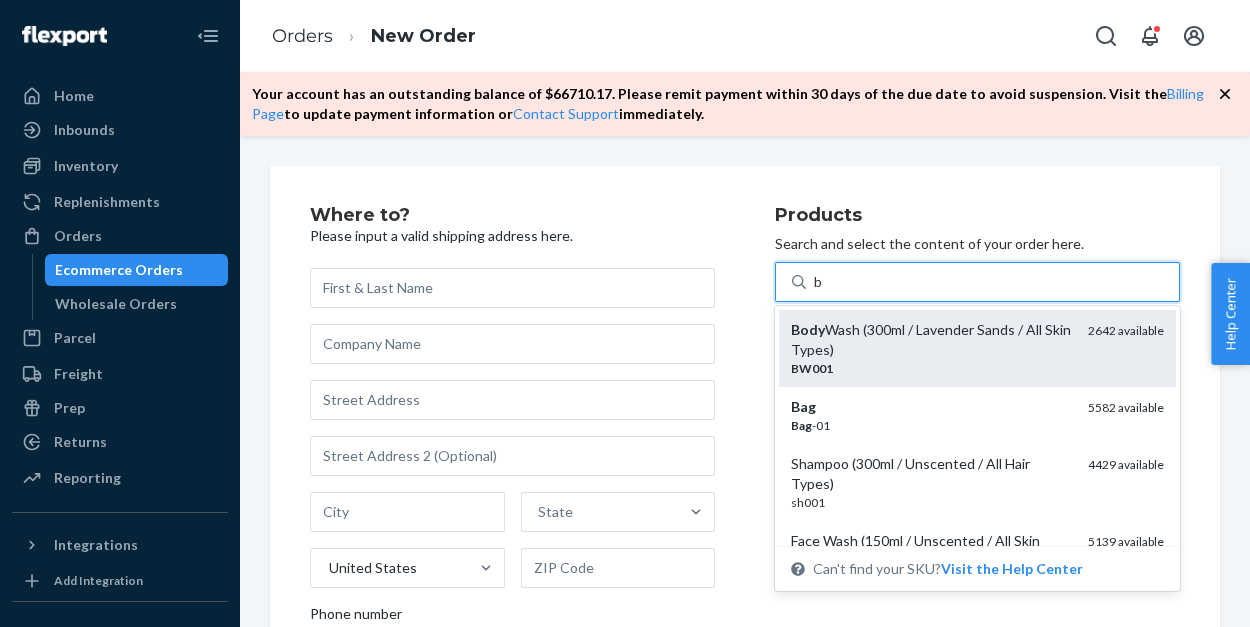 click on "Body  Wash (300ml / Lavender Sands / All Skin Types)" at bounding box center (931, 340) 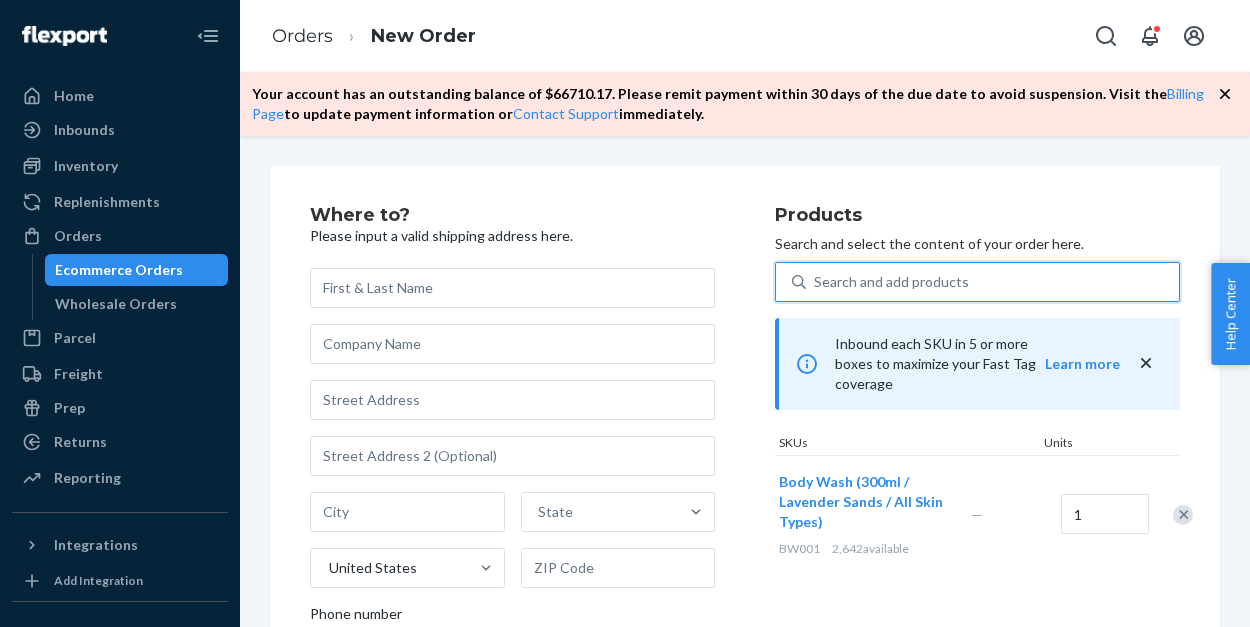 click on "Search and add products" at bounding box center [891, 282] 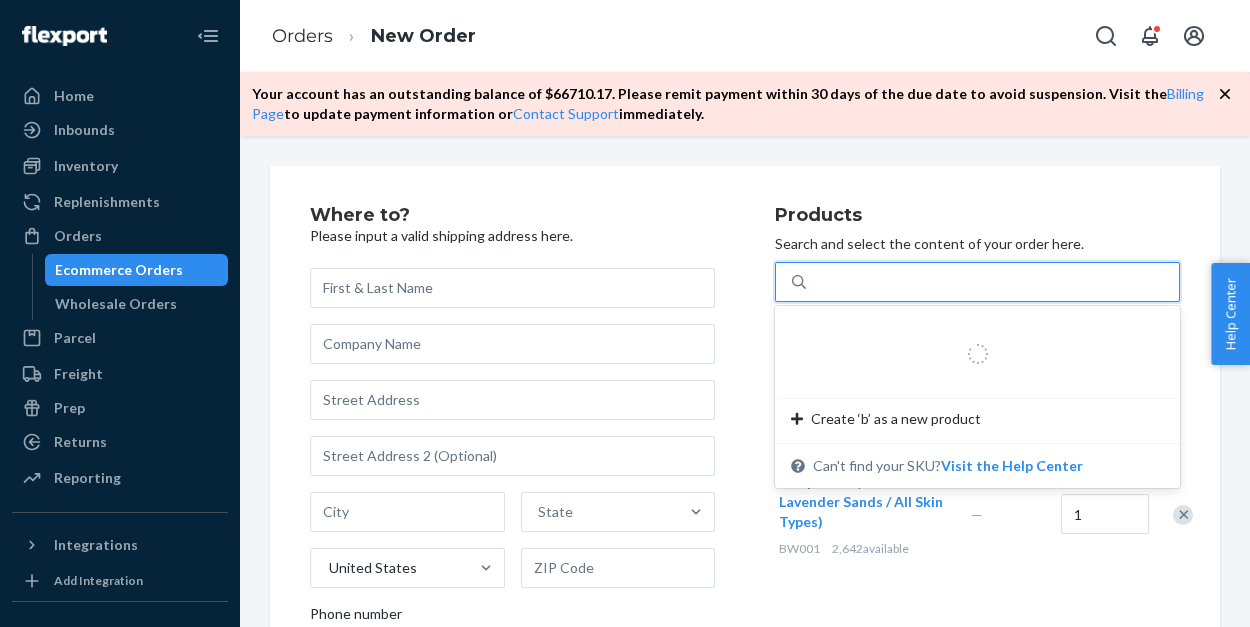 type on "b" 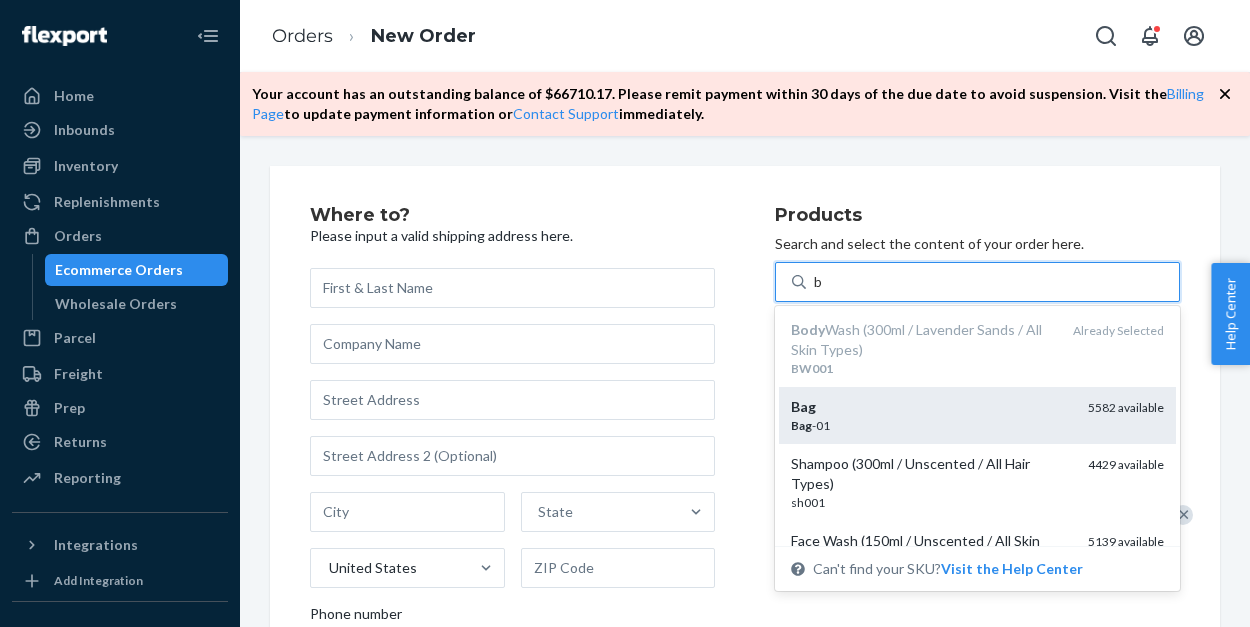click on "Bag" at bounding box center [931, 407] 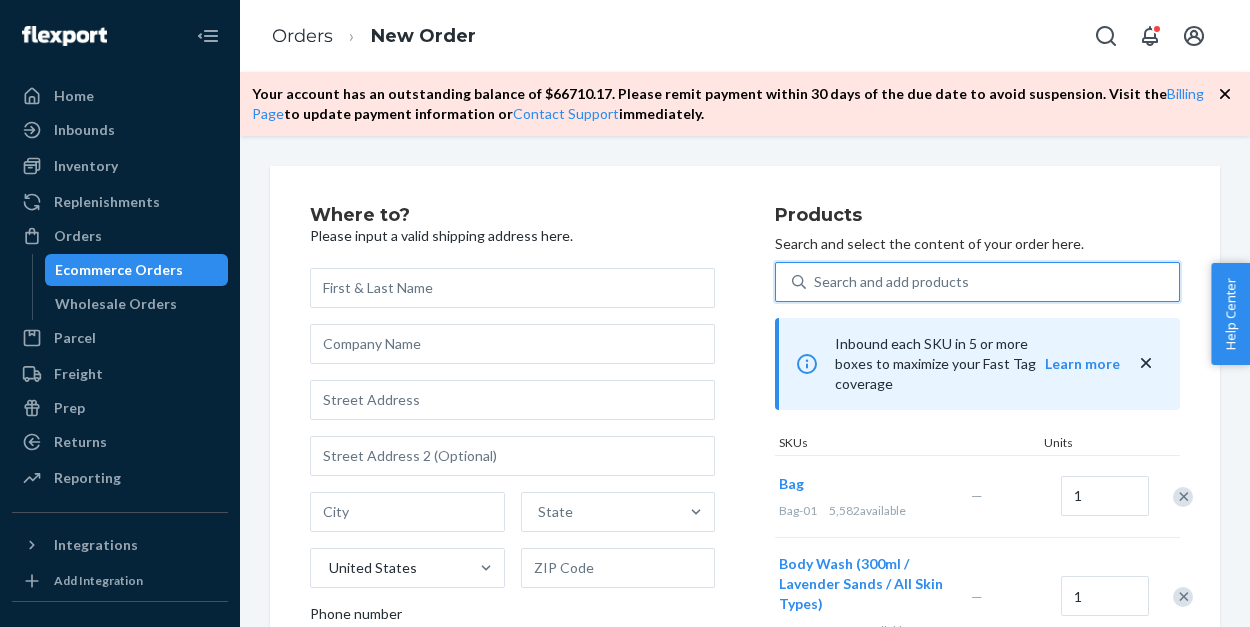 click on "Search and add products" at bounding box center (891, 282) 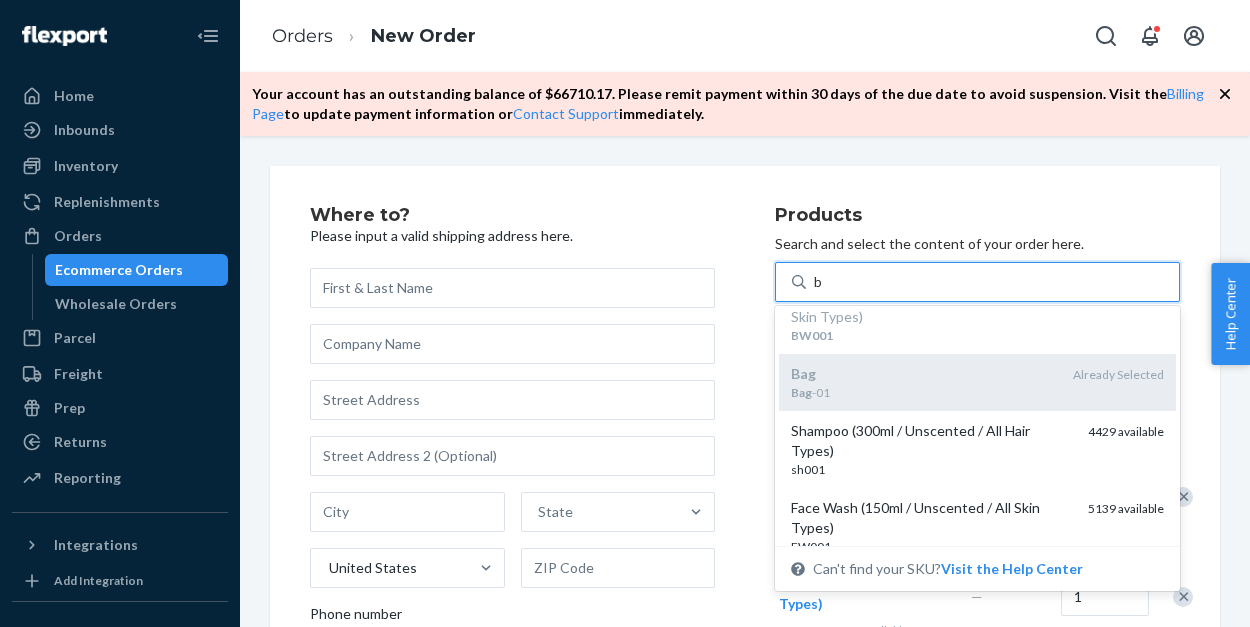 scroll, scrollTop: 38, scrollLeft: 0, axis: vertical 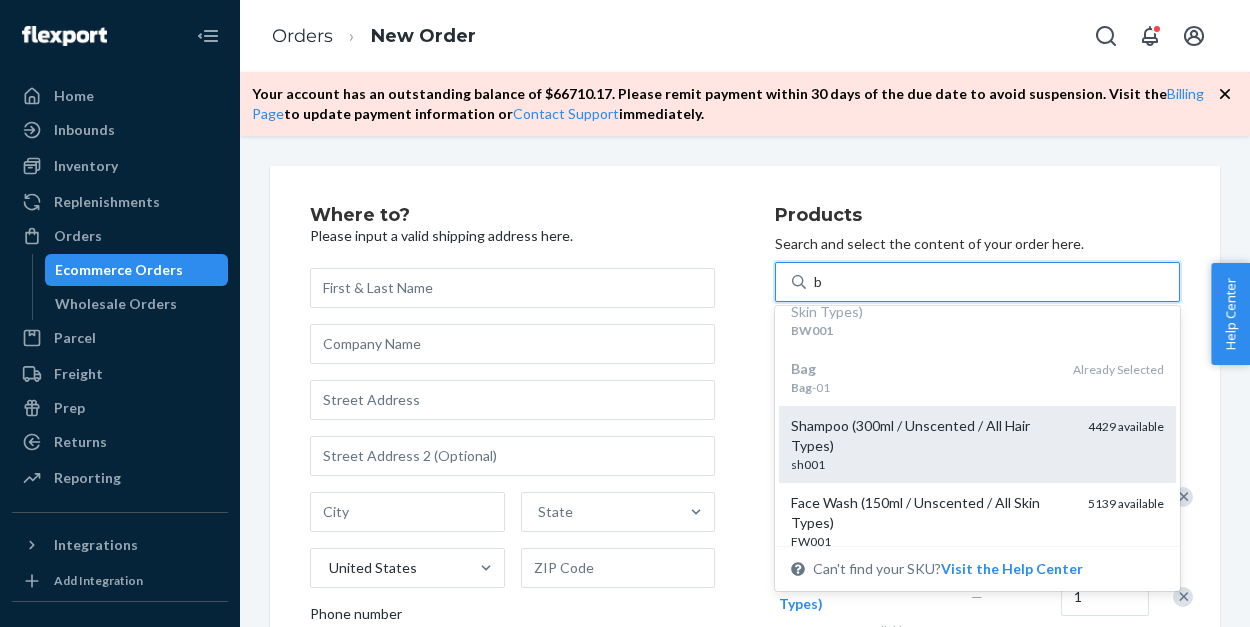 click on "Shampoo (300ml / Unscented / All Hair Types)" at bounding box center [931, 436] 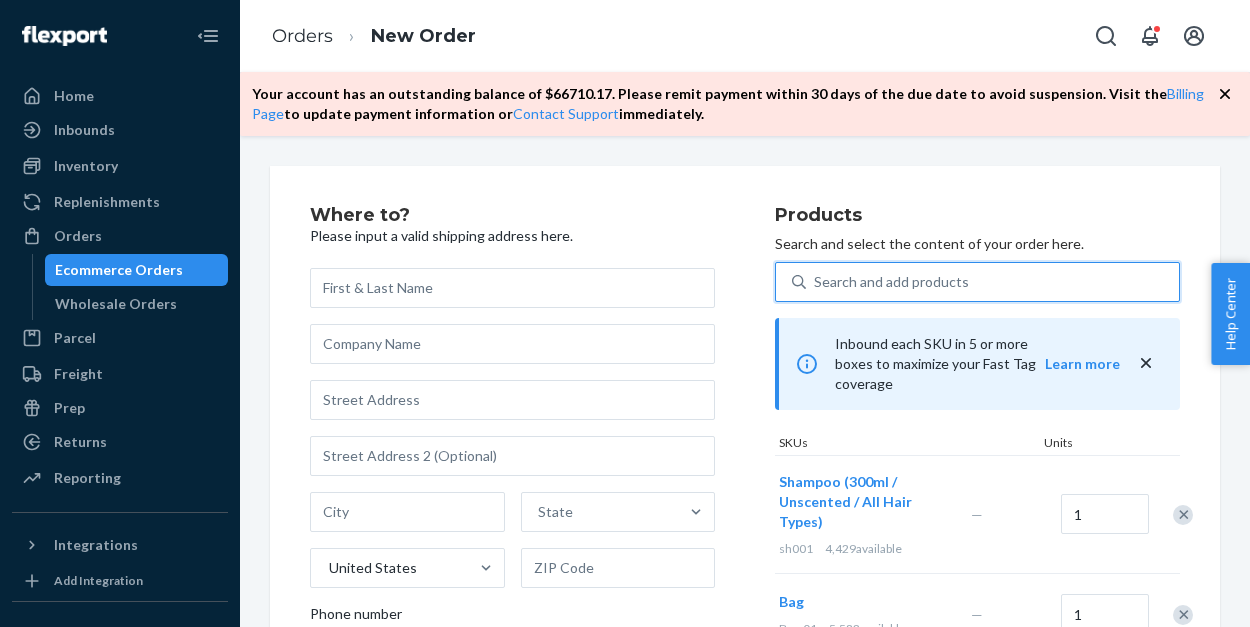 click on "Search and add products" at bounding box center [992, 282] 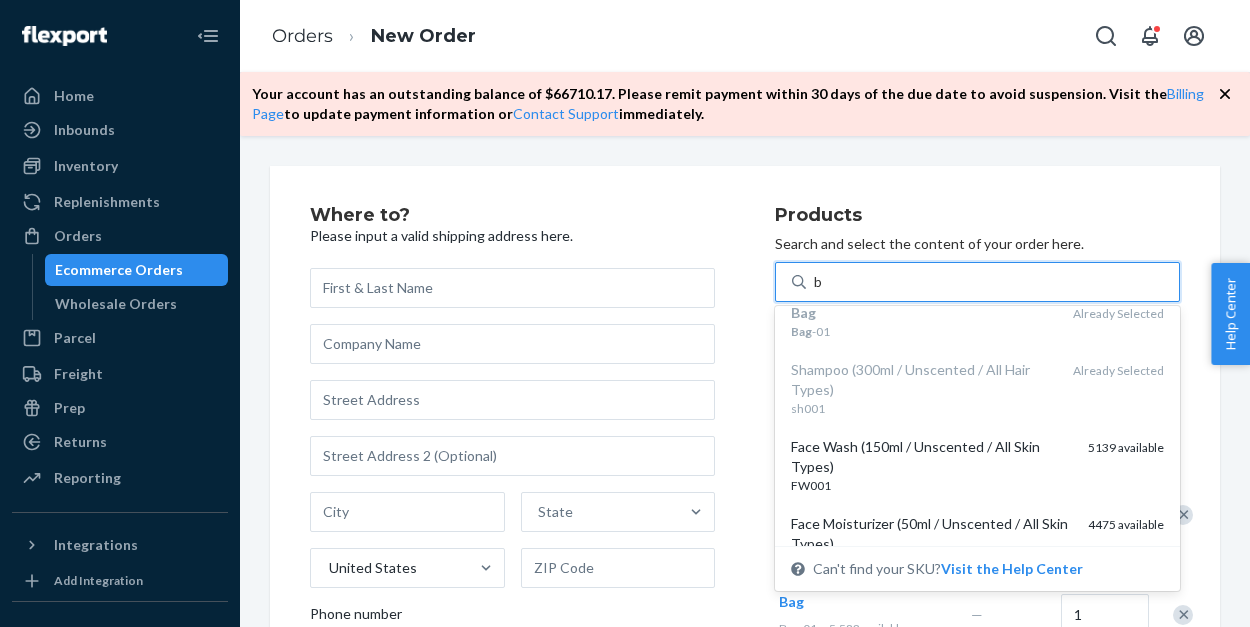 scroll, scrollTop: 101, scrollLeft: 0, axis: vertical 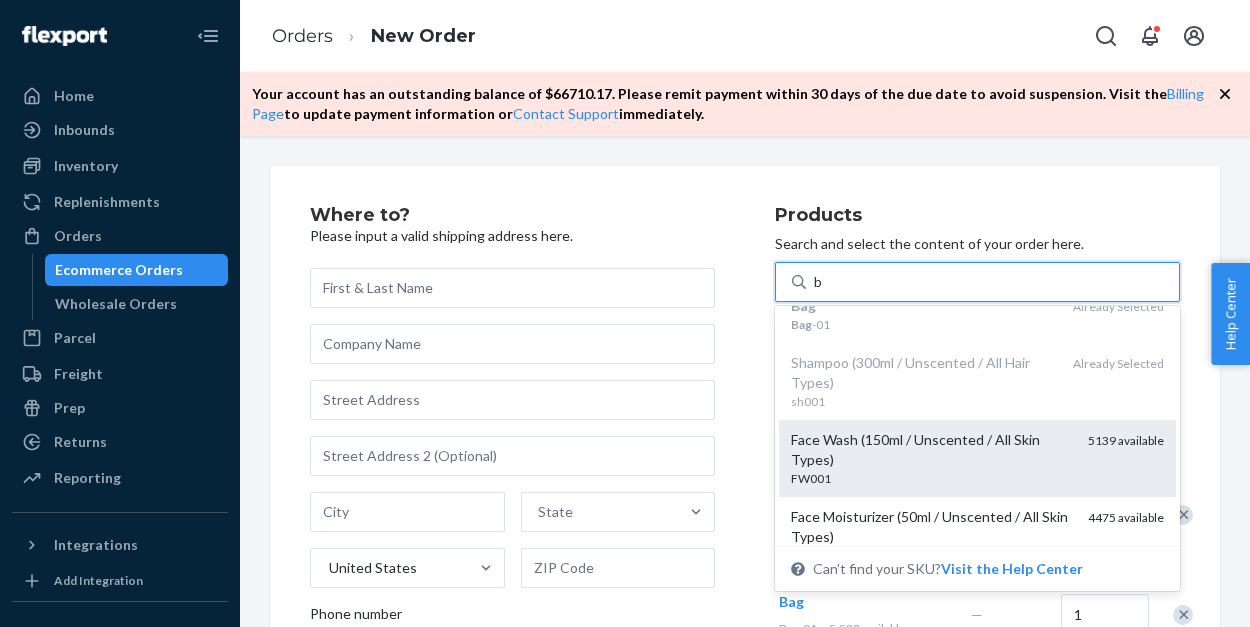 click on "Face Wash (150ml / Unscented / All Skin Types)" at bounding box center [931, 450] 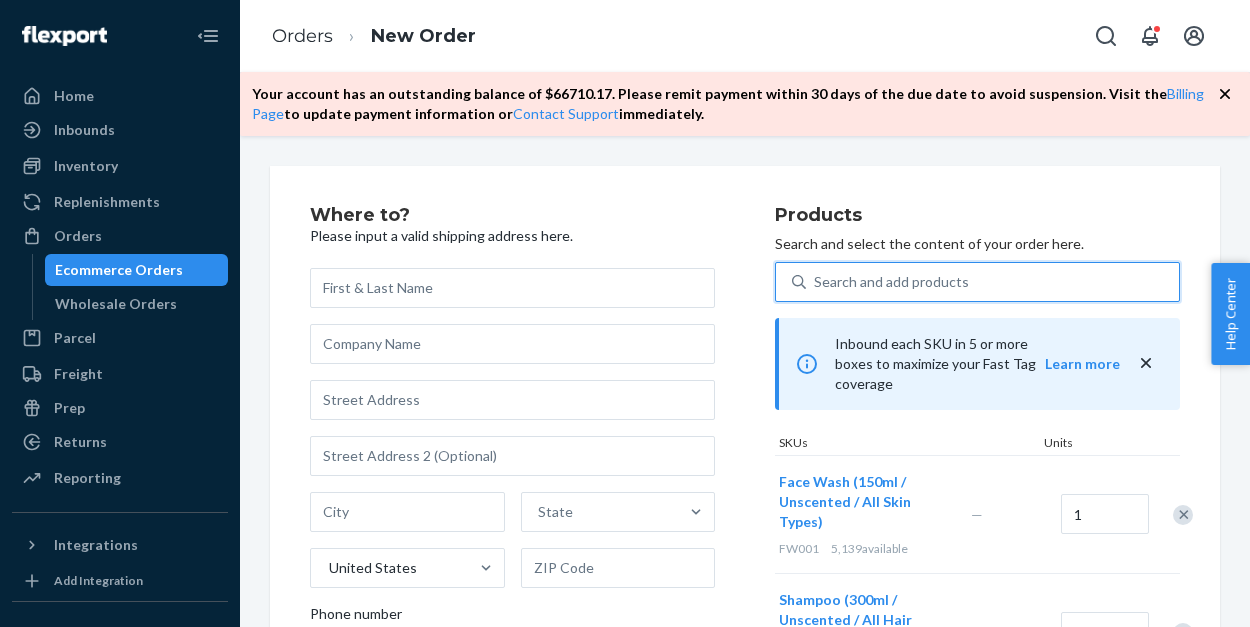 click on "Search and add products" at bounding box center [891, 282] 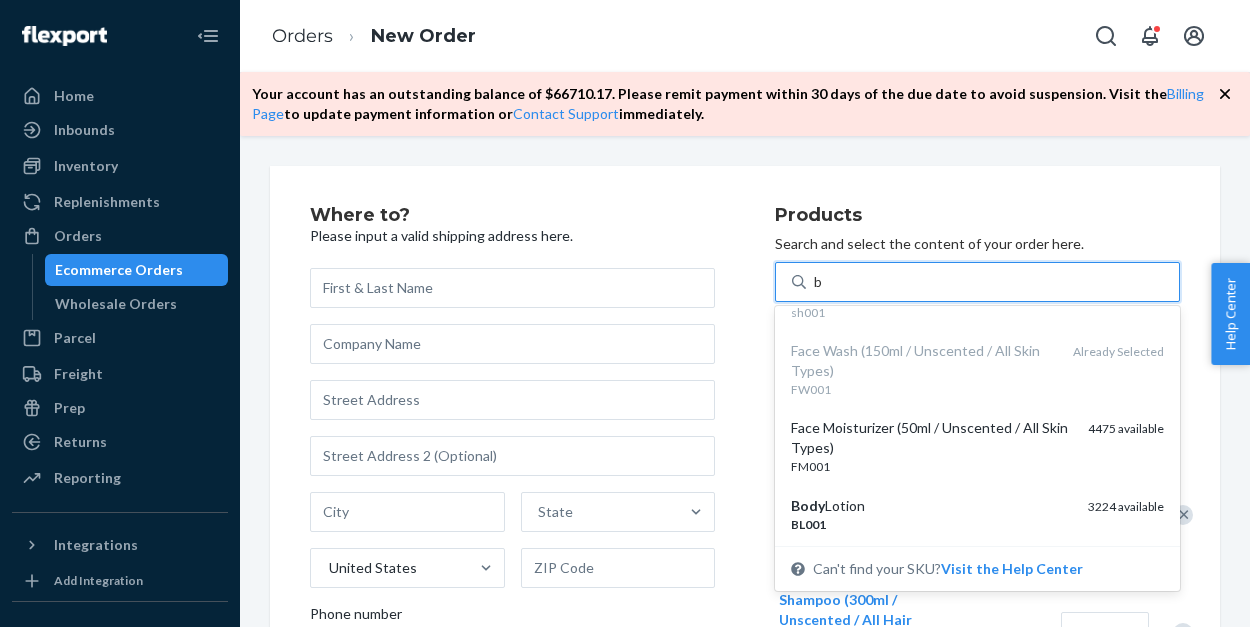 scroll, scrollTop: 211, scrollLeft: 0, axis: vertical 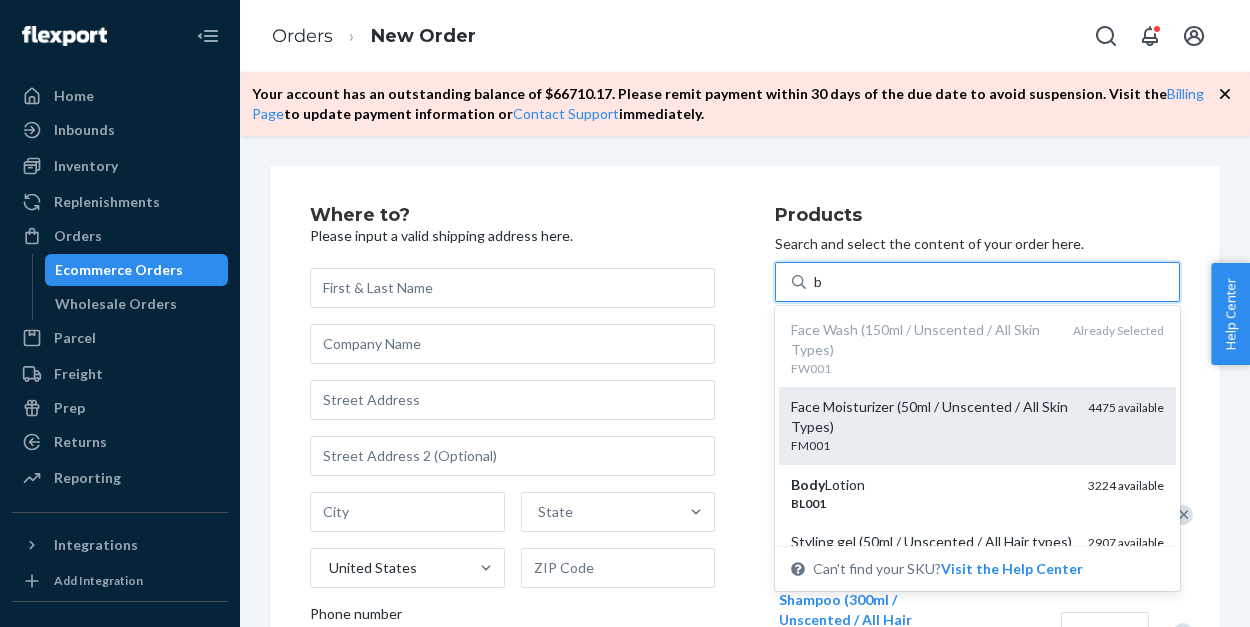 click on "Face Moisturizer (50ml / Unscented / All Skin Types)" at bounding box center (931, 417) 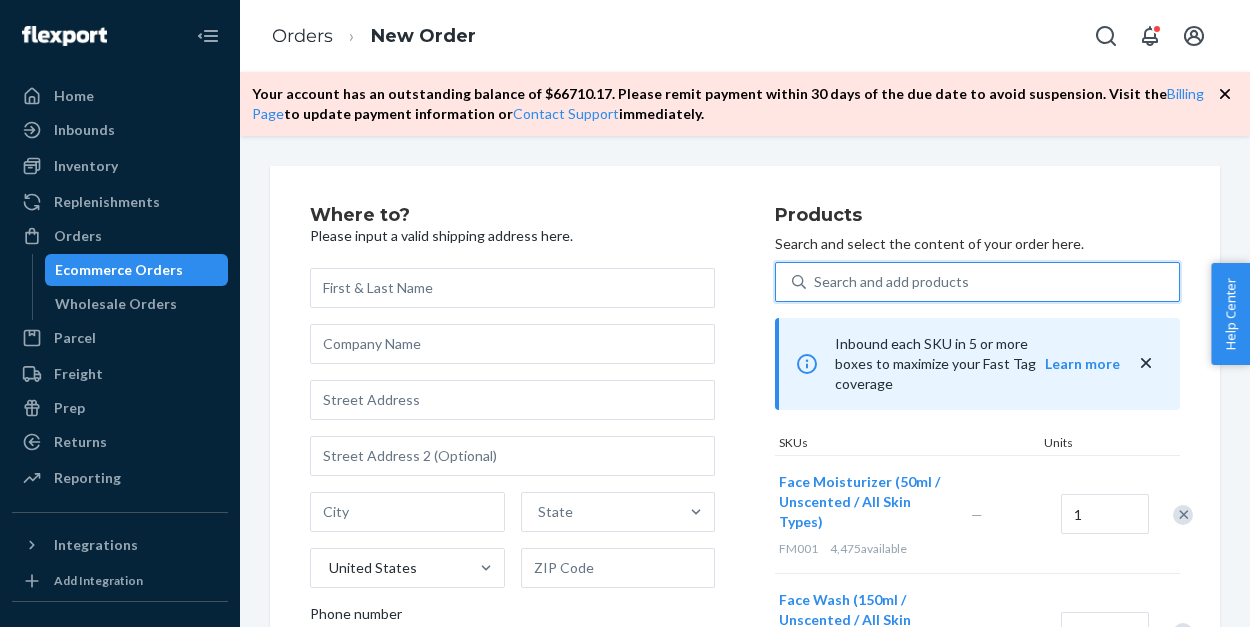 click on "Search and add products" at bounding box center (891, 282) 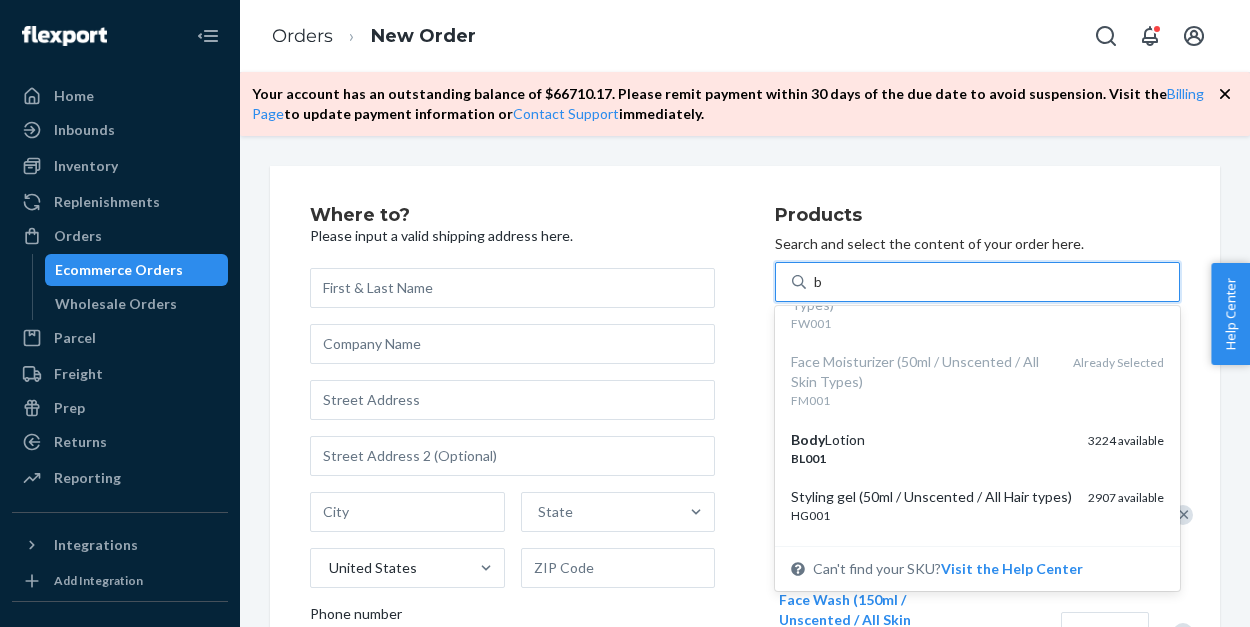 scroll, scrollTop: 258, scrollLeft: 0, axis: vertical 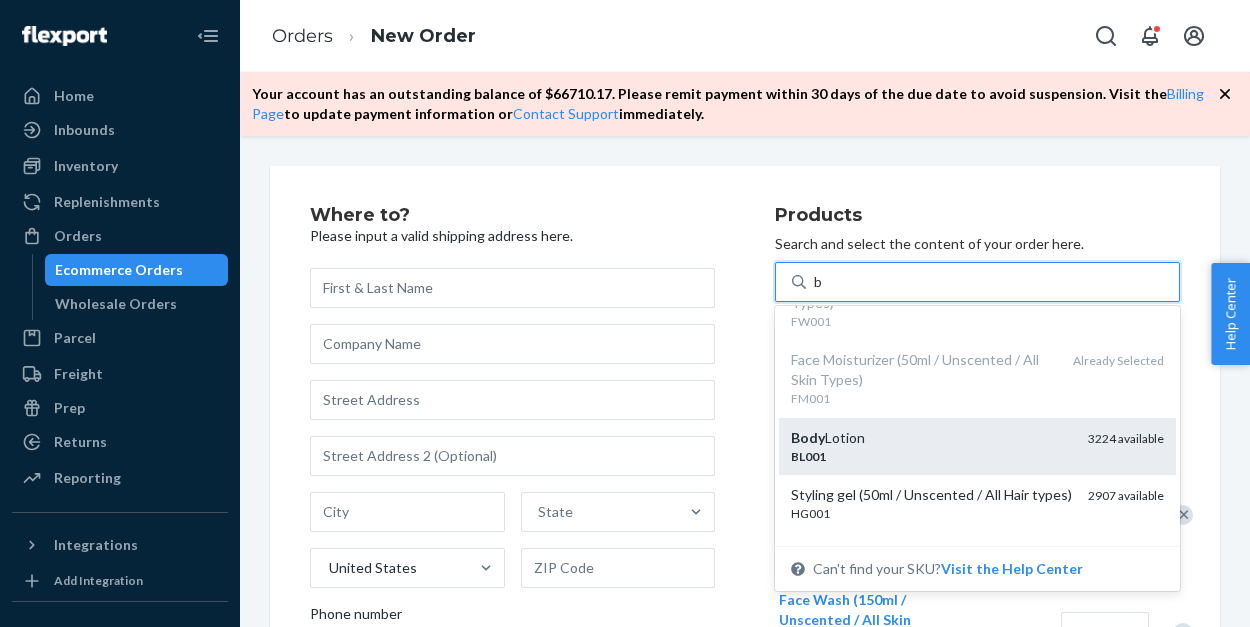 click on "Body  Lotion" at bounding box center [931, 438] 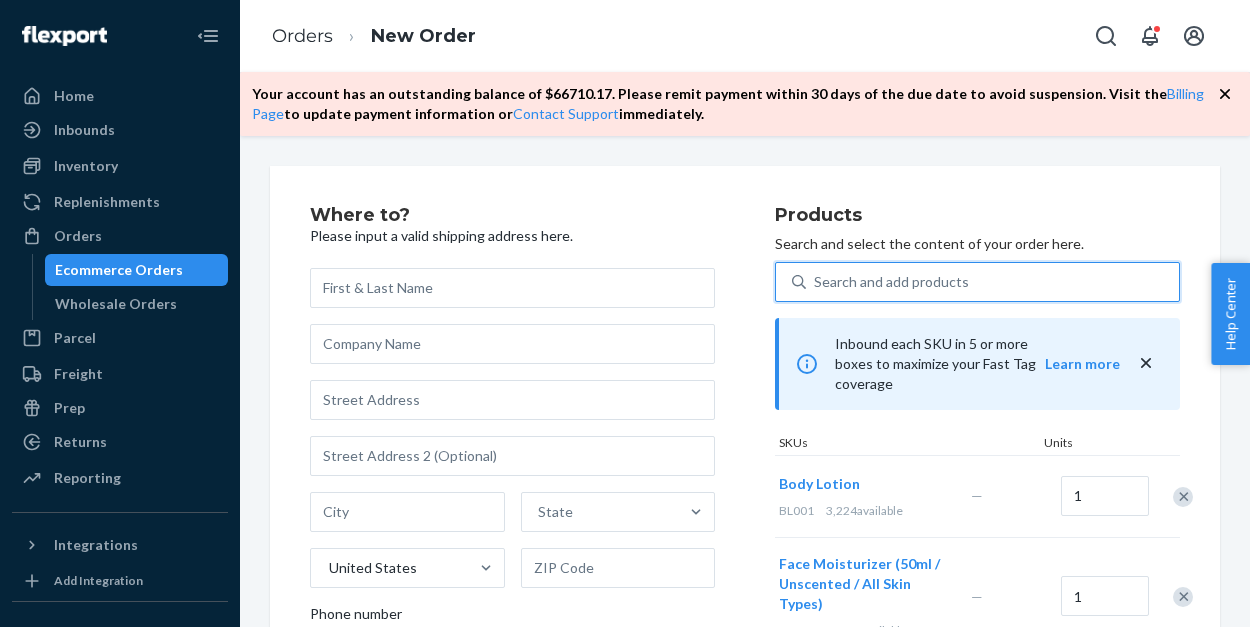 click on "Search and add products" at bounding box center [891, 282] 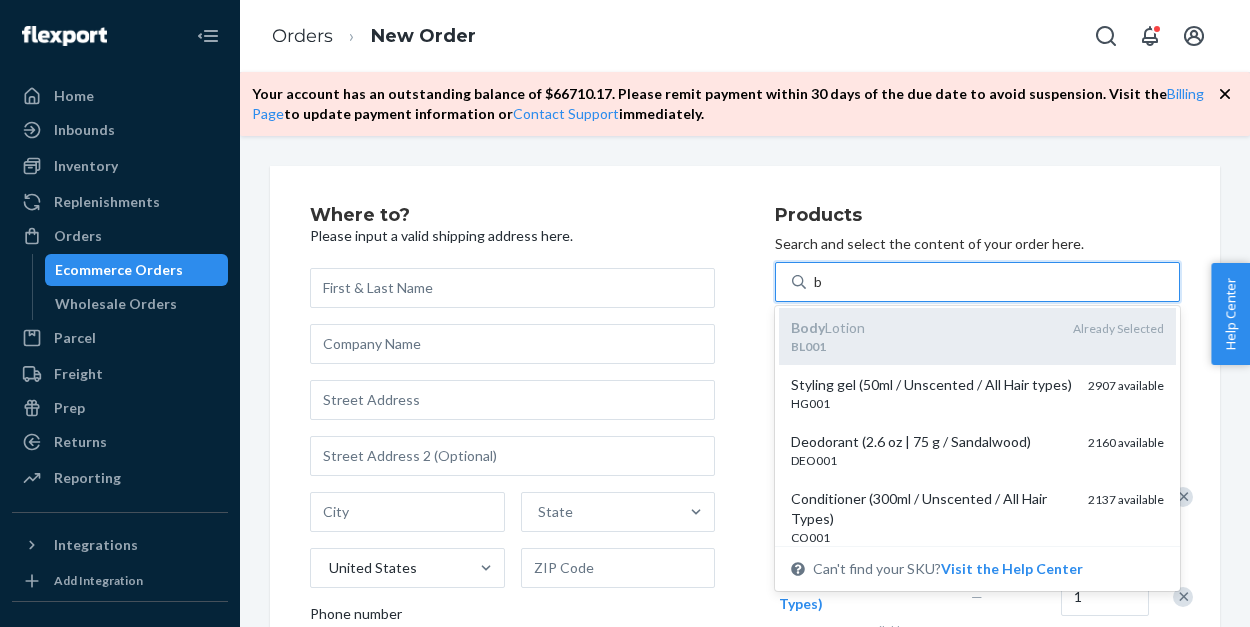 scroll, scrollTop: 378, scrollLeft: 0, axis: vertical 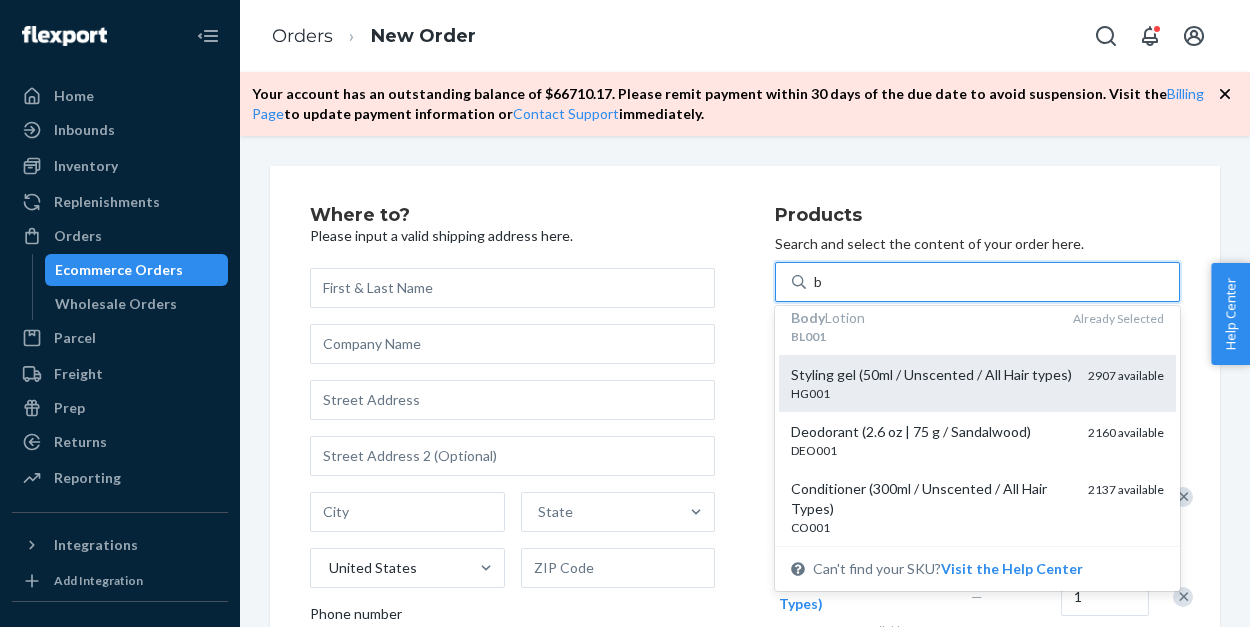 click on "Styling gel (50ml / Unscented / All Hair types)" at bounding box center (931, 375) 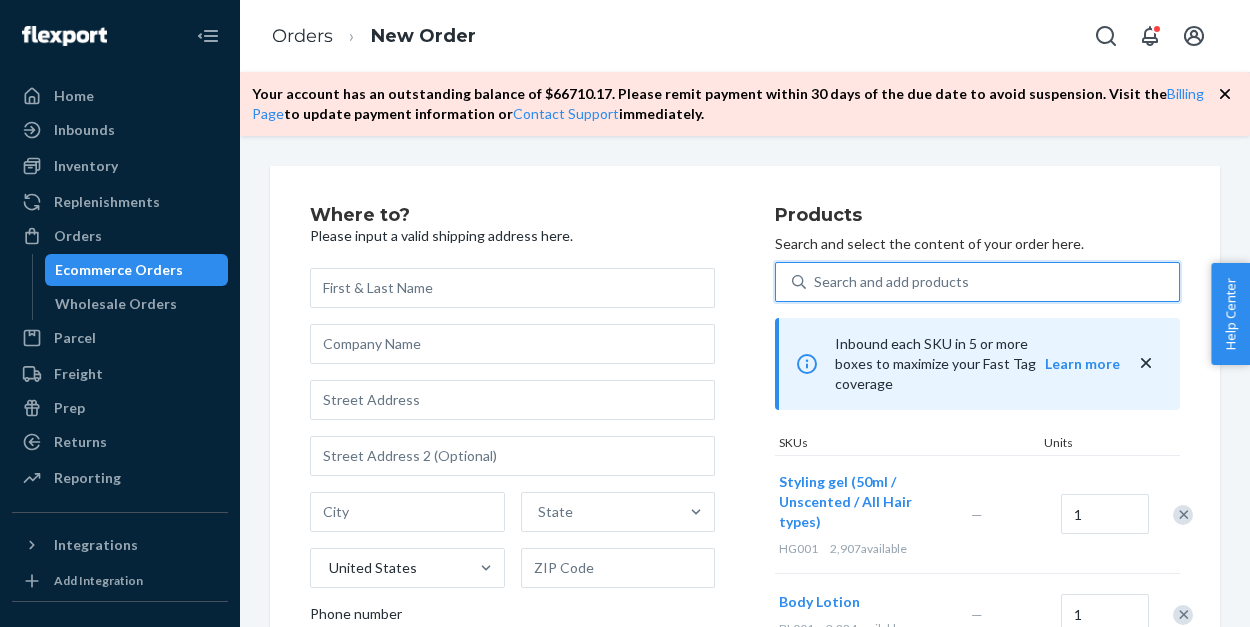 click on "Search and add products" at bounding box center [992, 282] 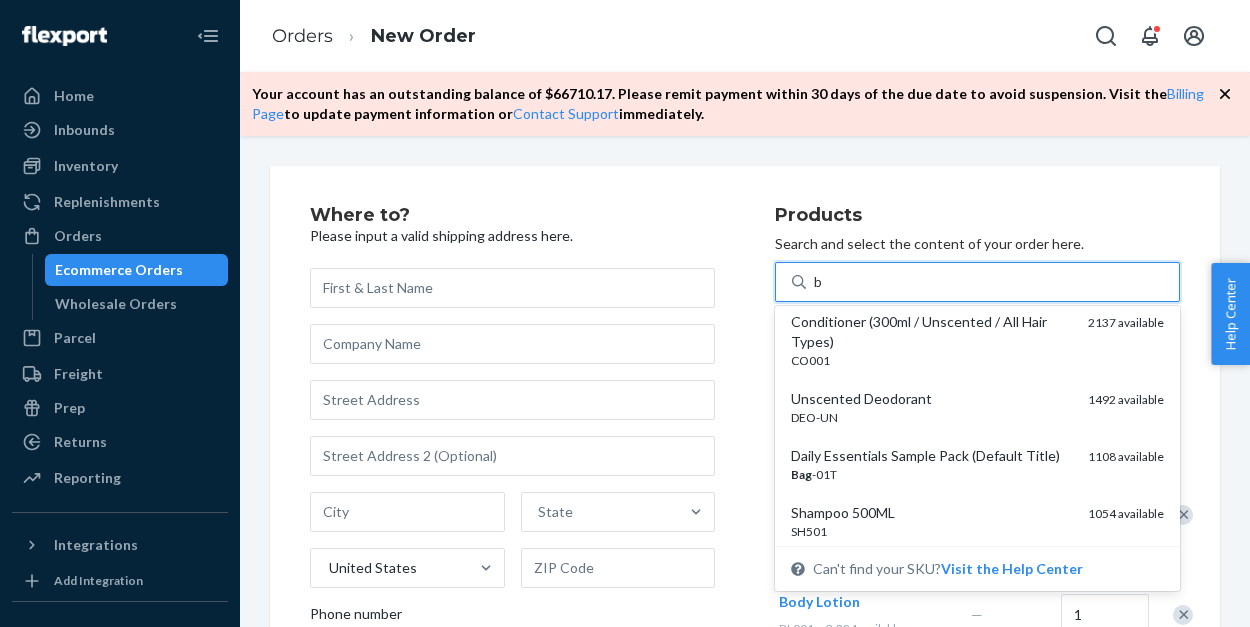 scroll, scrollTop: 568, scrollLeft: 0, axis: vertical 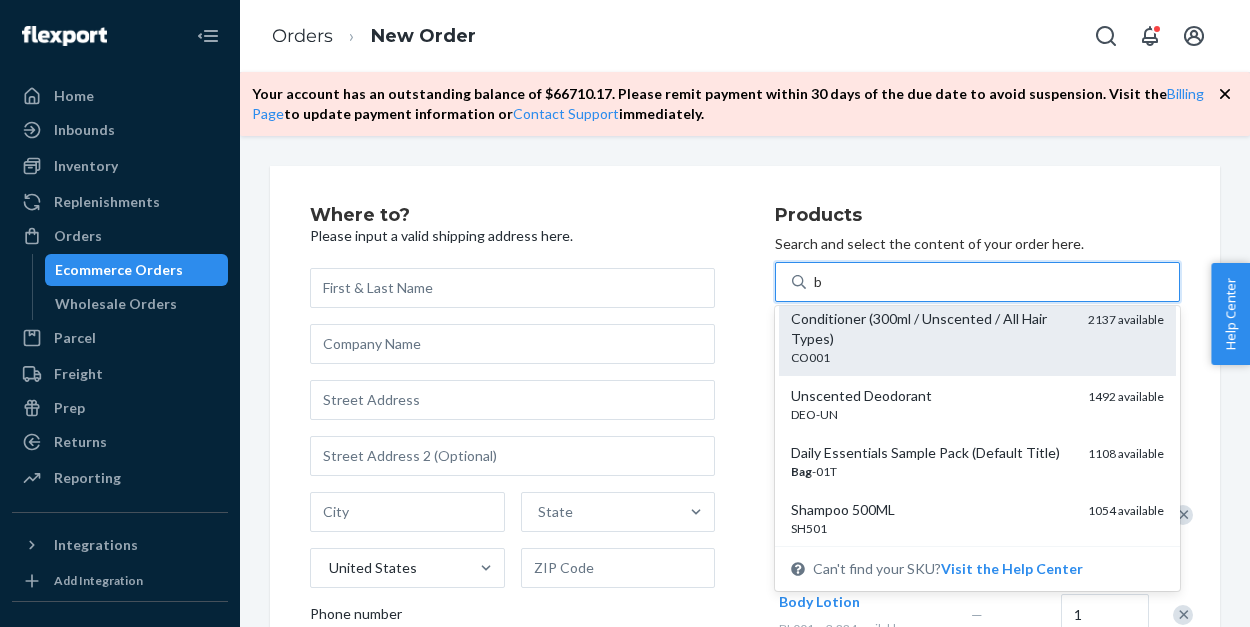 click on "Conditioner (300ml / Unscented / All Hair Types)" at bounding box center (931, 329) 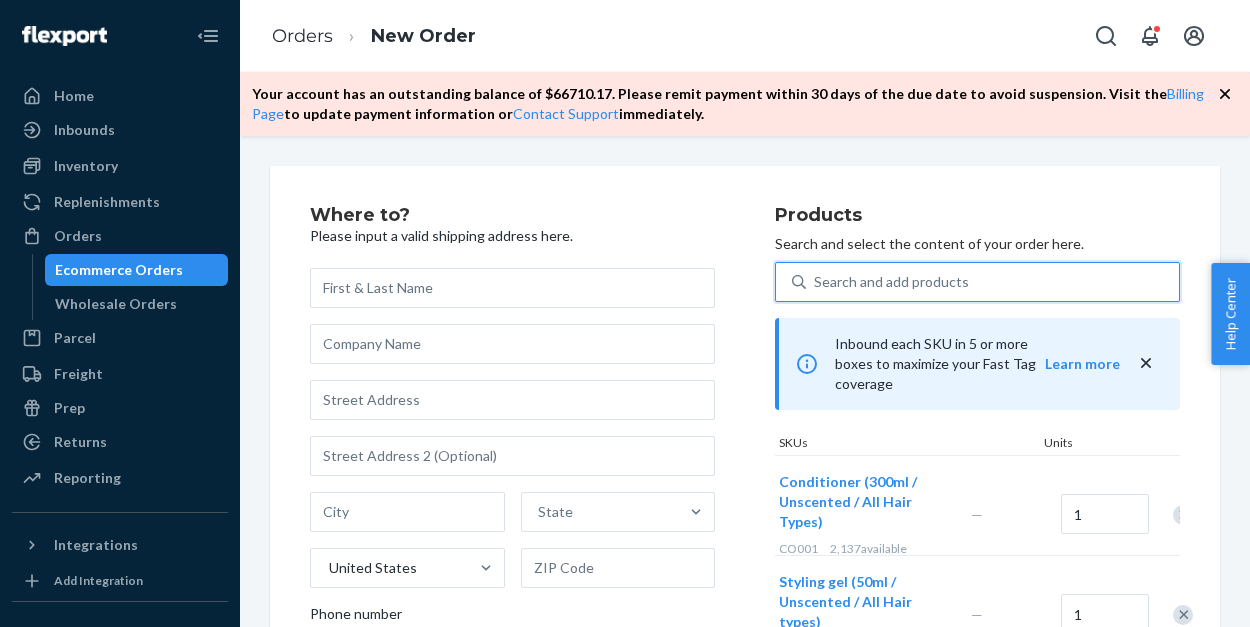 click on "Search and add products" at bounding box center [891, 282] 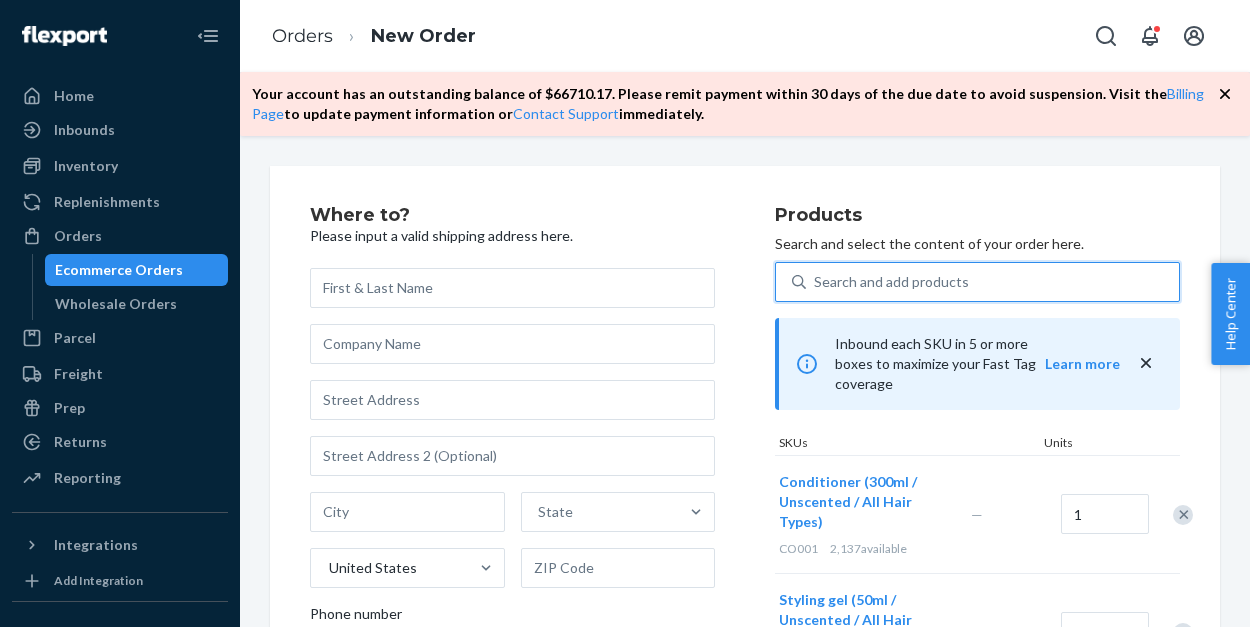 type on "b" 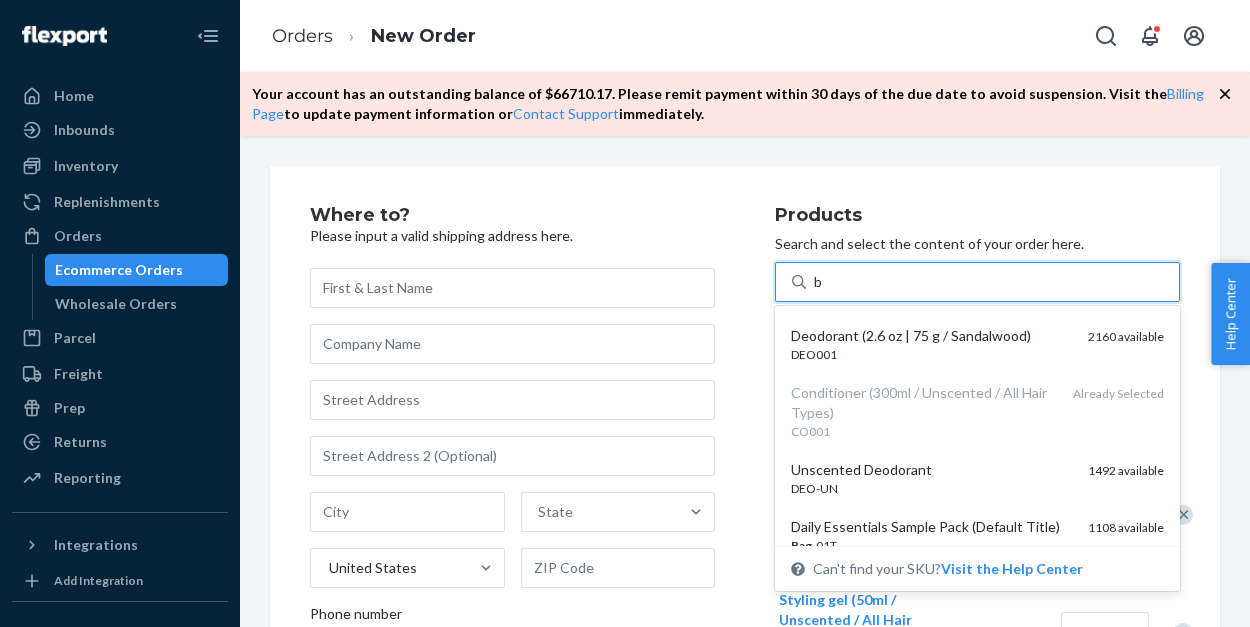 scroll, scrollTop: 497, scrollLeft: 0, axis: vertical 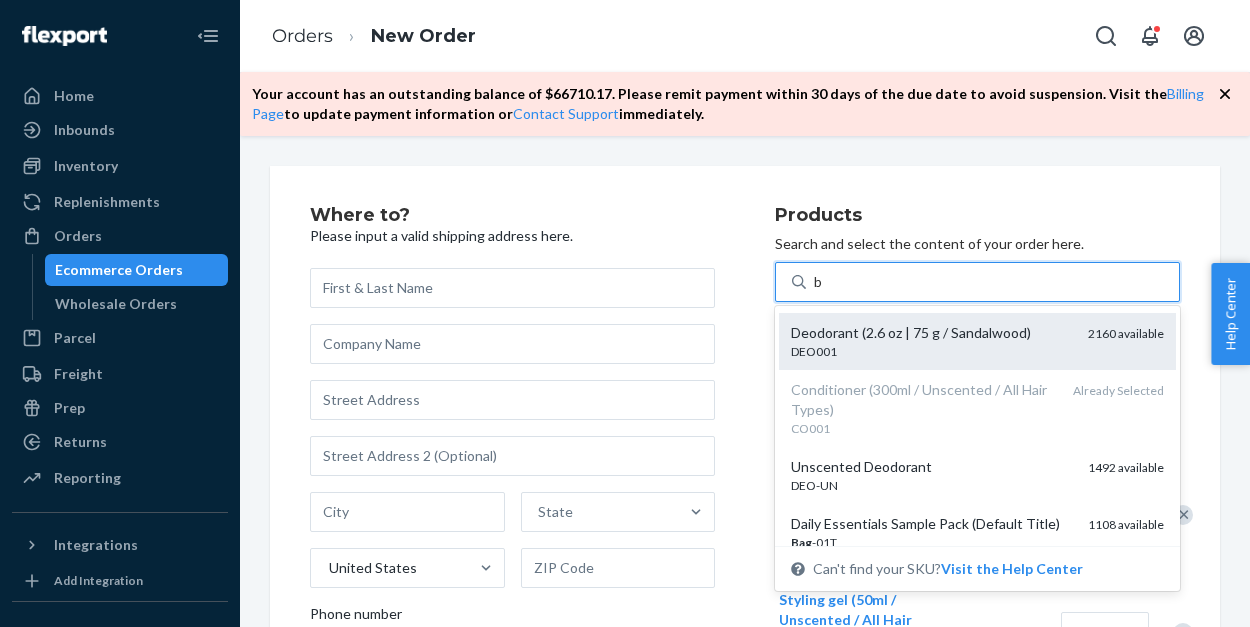 click on "DEO001" at bounding box center [931, 351] 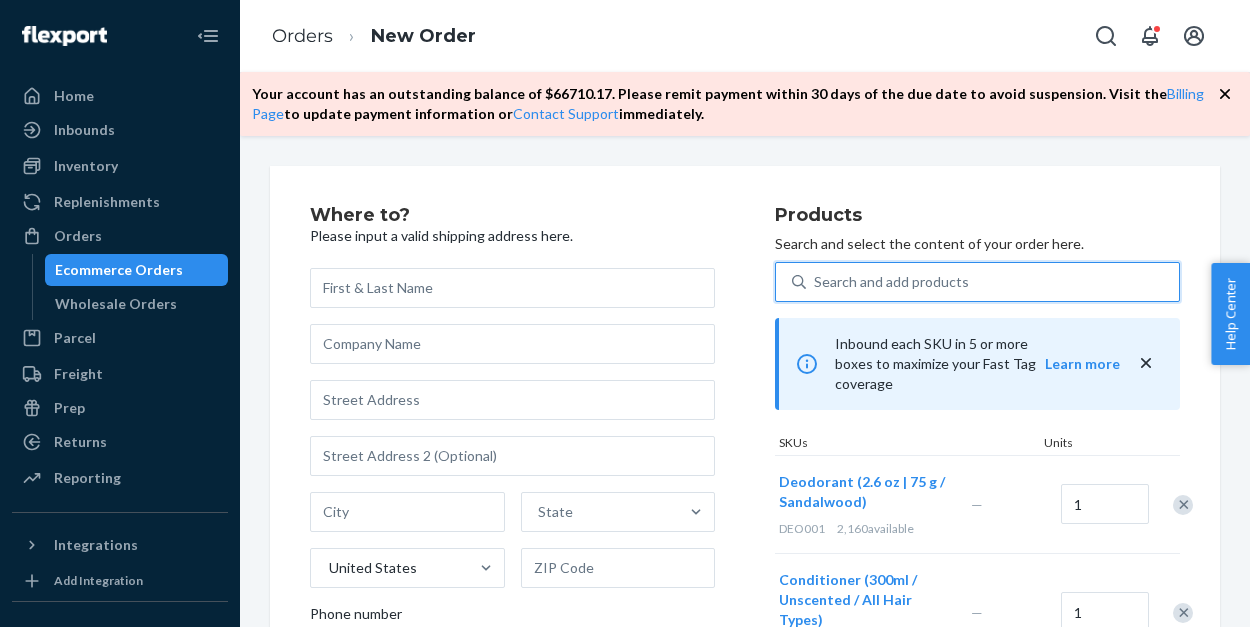 click on "Search and add products" at bounding box center [891, 282] 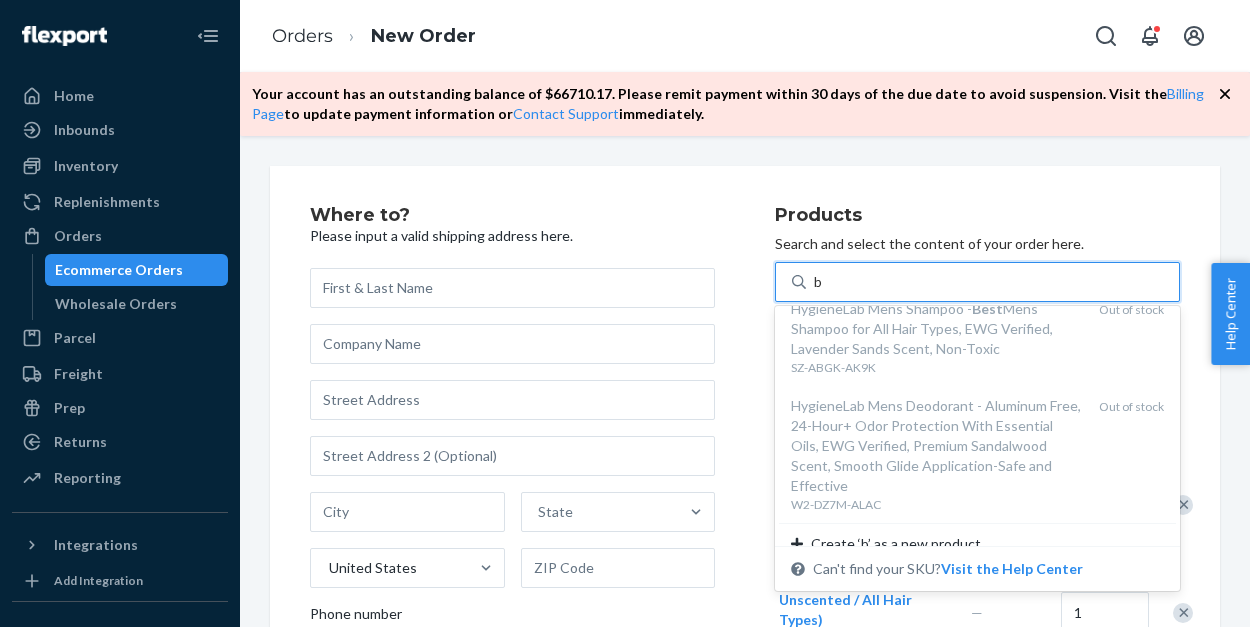 scroll, scrollTop: 1574, scrollLeft: 0, axis: vertical 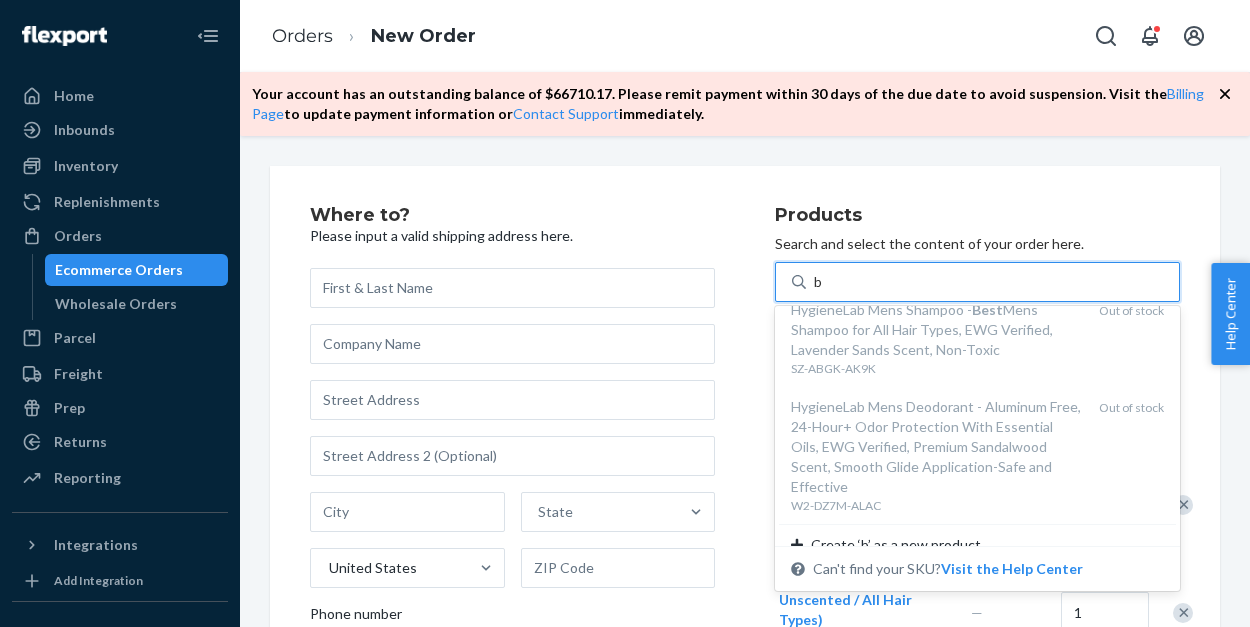 type on "b" 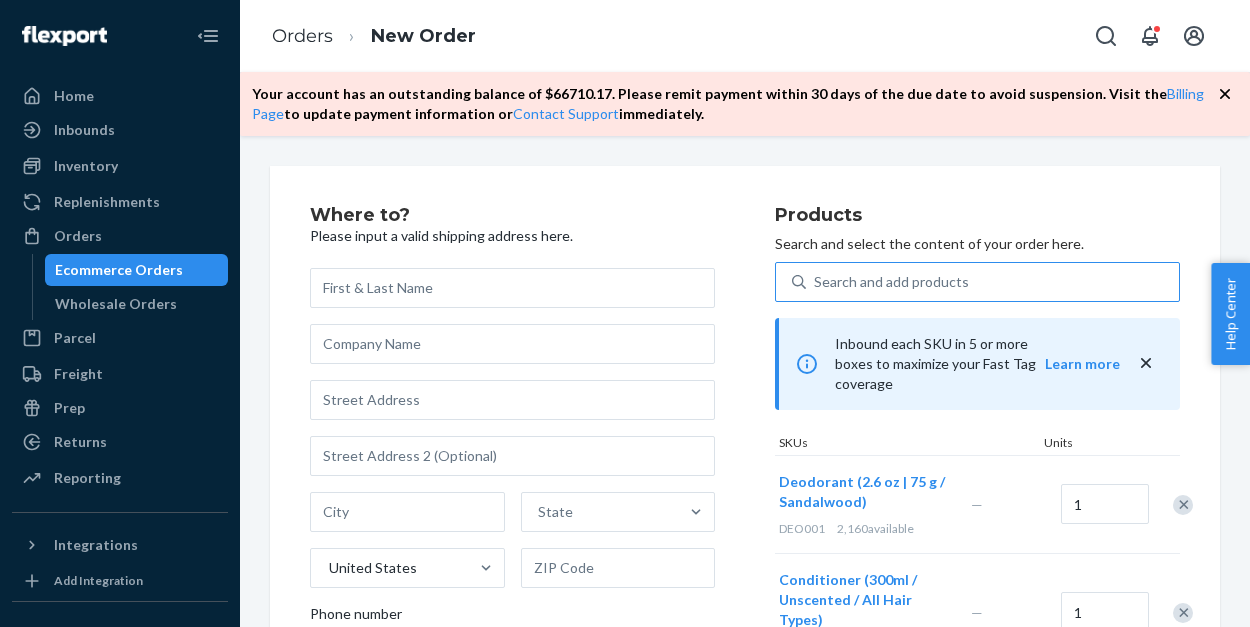 click on "Where to? Please input a valid shipping address here. State United States Phone number" at bounding box center (542, 816) 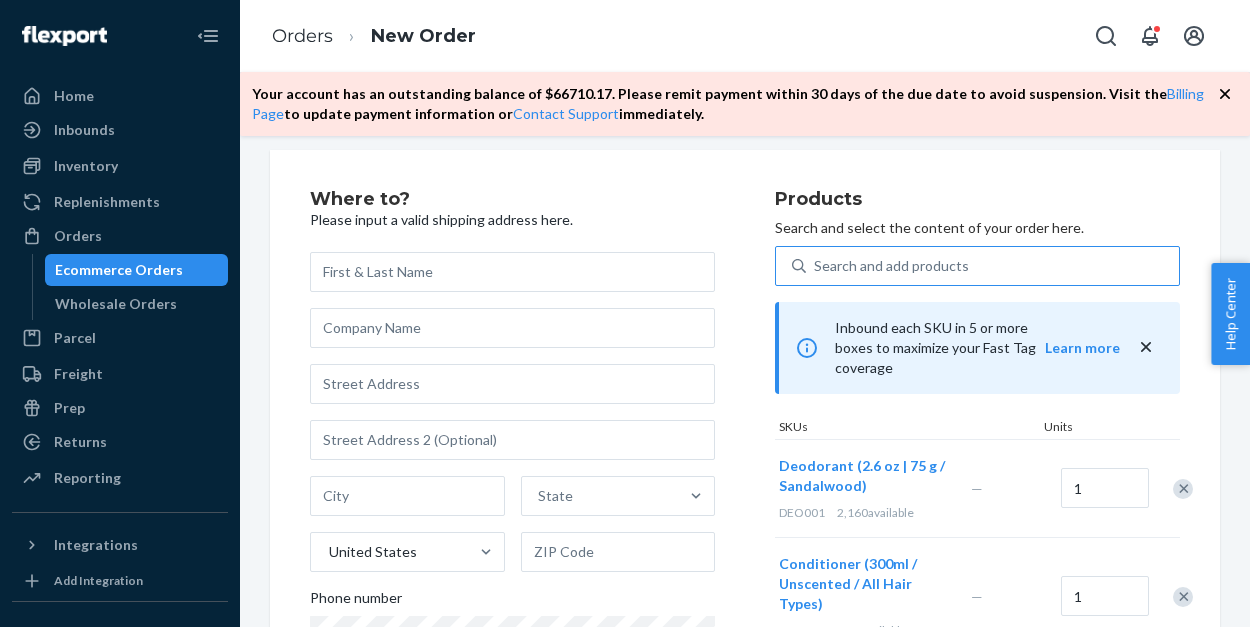 scroll, scrollTop: 0, scrollLeft: 0, axis: both 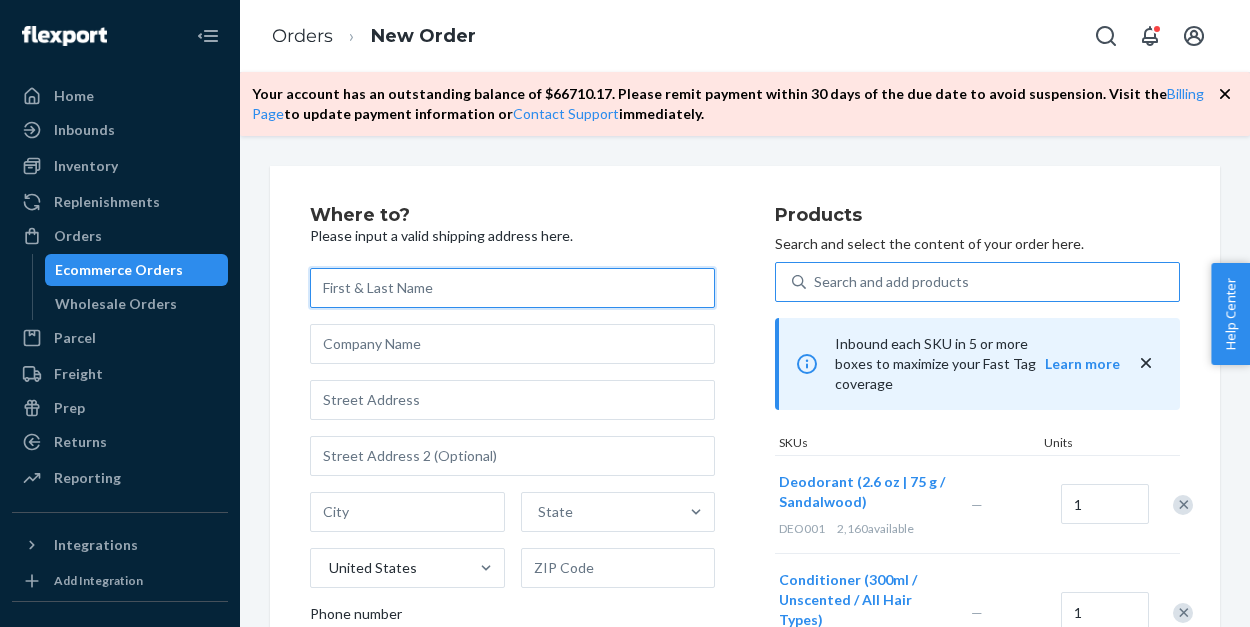 click at bounding box center [512, 288] 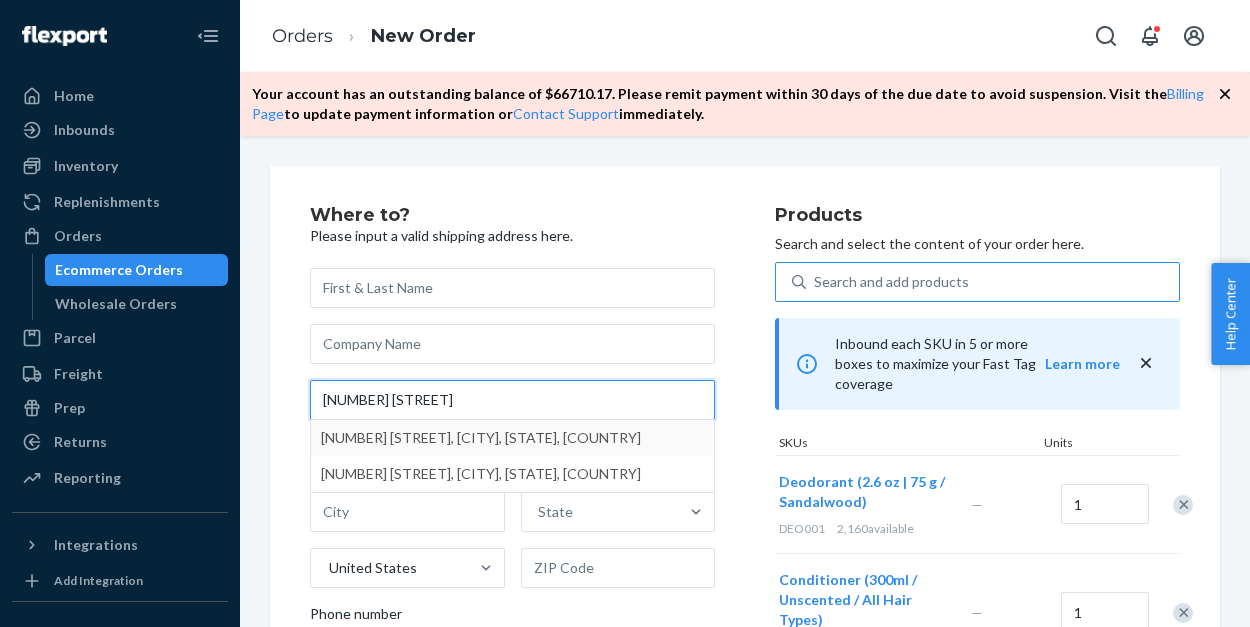 type on "109 western justice b" 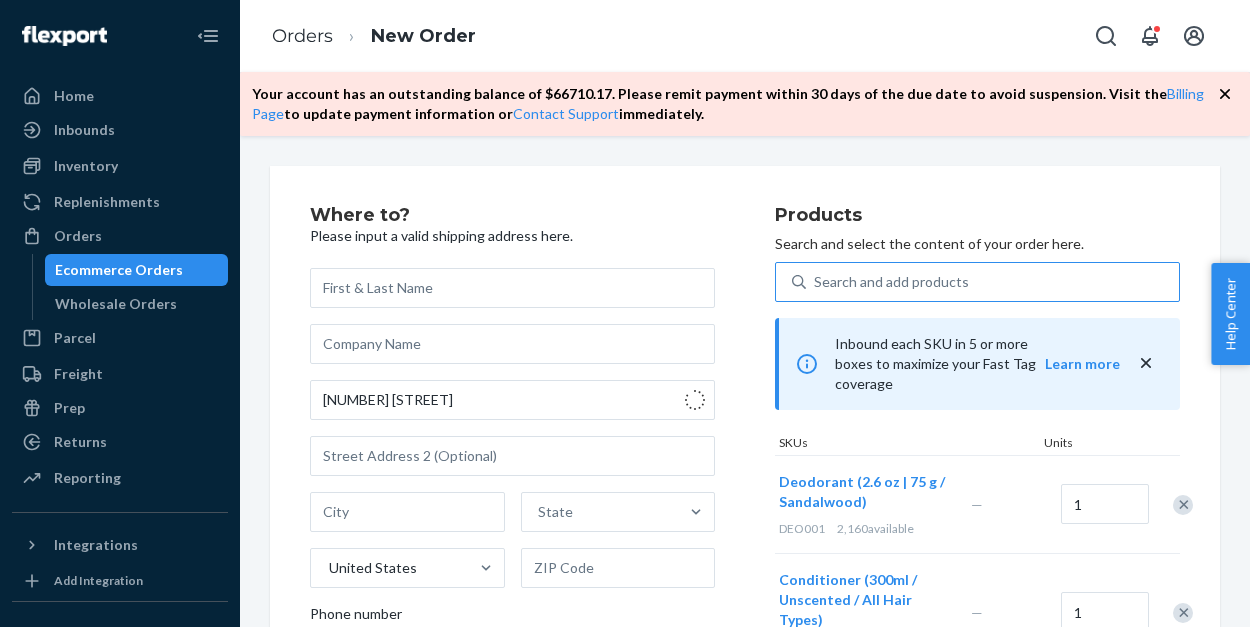 type on "Boerne" 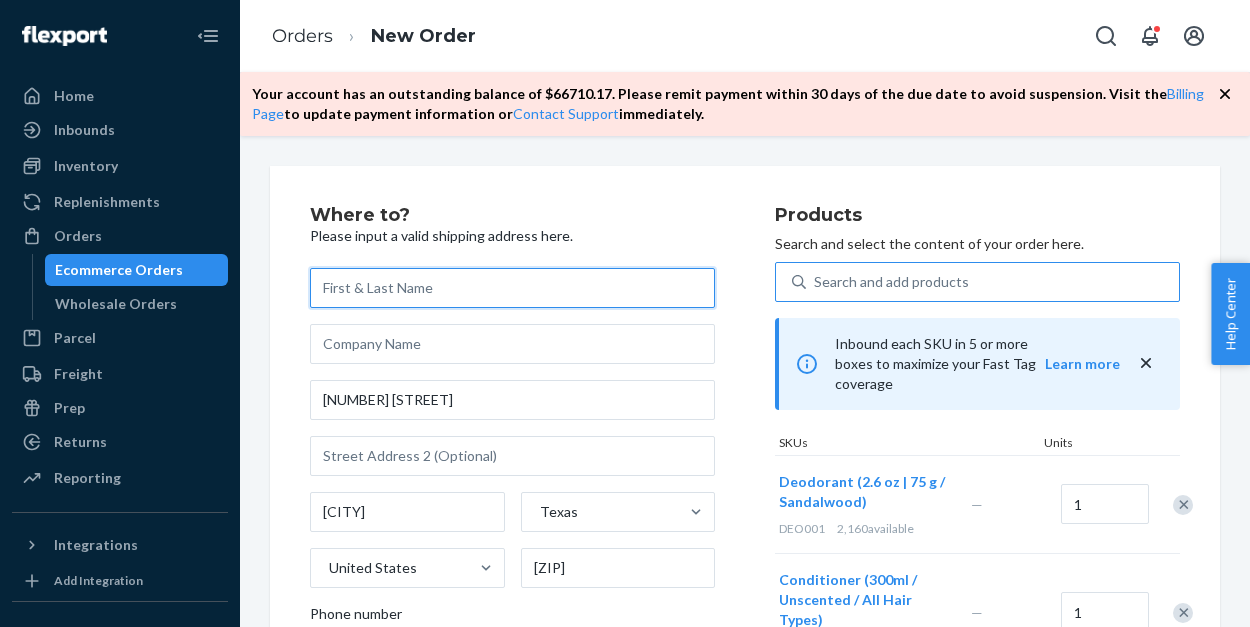 click at bounding box center [512, 288] 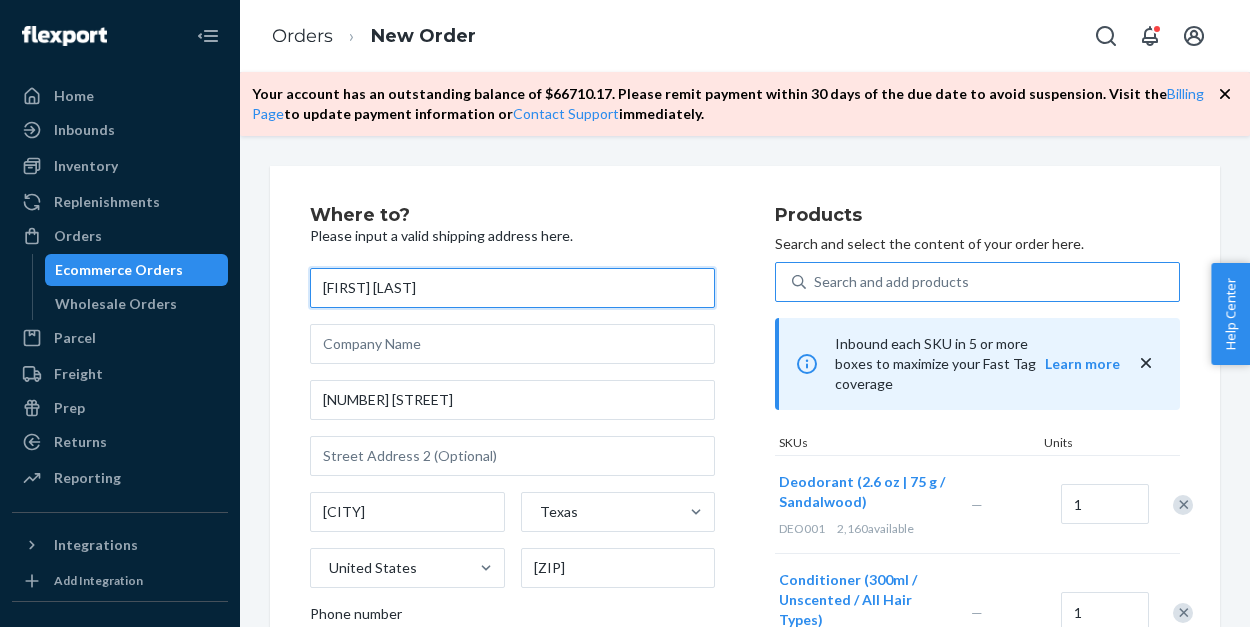 type on "Tabitha Zavala" 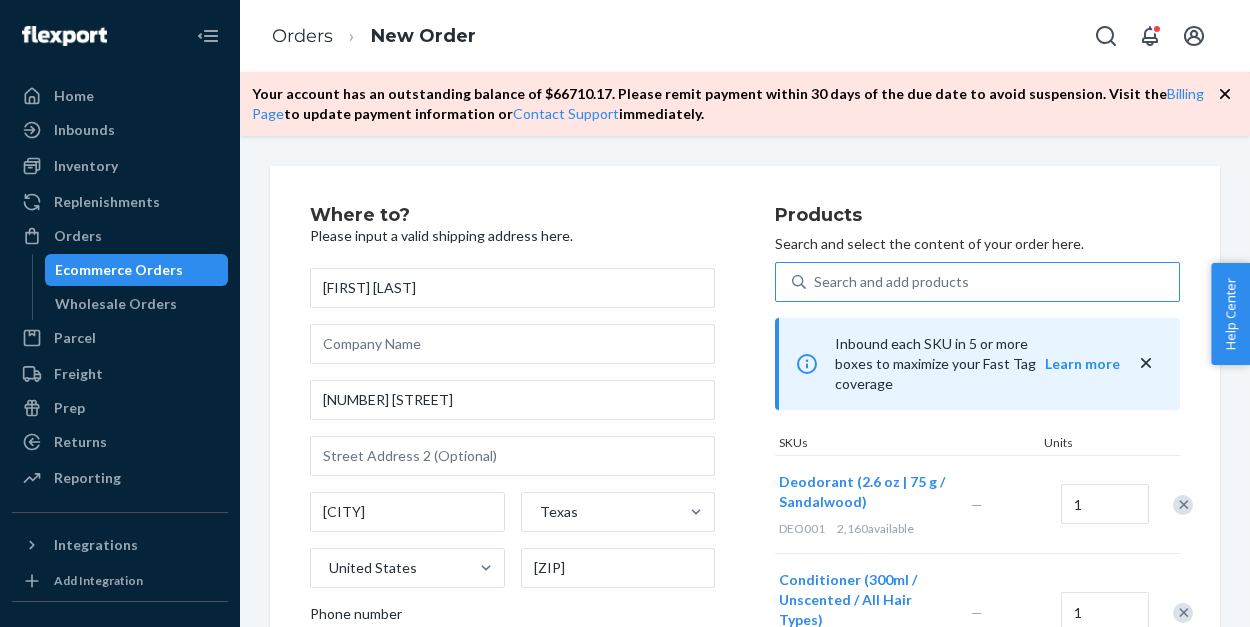click on "Where to? Please input a valid shipping address here. Tabitha Zavala 109 Western Justice Boerne Texas United States 78006 Phone number Products Search and select the content of your order here. Search and add products Inbound each SKU in 5 or more boxes to maximize your Fast Tag coverage Learn more SKUs Units Deodorant (2.6 oz | 75 g / Sandalwood) DEO001 2,160  available — 1 Conditioner (300ml / Unscented / All Hair Types) CO001 2,137  available — 1 Styling gel (50ml / Unscented / All Hair types) HG001 2,907  available — 1 Body Lotion BL001 3,224  available — 1 Face Moisturizer (50ml / Unscented / All Skin Types) FM001 4,475  available — 1 Face Wash (150ml / Unscented / All Skin Types) FW001 5,139  available — 1 Shampoo (300ml / Unscented / All Hair Types) sh001 4,429  available — 1 Bag Bag-01 5,582  available — 1 Body Wash (300ml / Lavender Sands / All Skin Types) BW001 2,642  available — 1 Select a service Standard Promised by Aug 13, 2025 Expedited 3 day Promised by Aug 7, 2025" at bounding box center (745, 381) 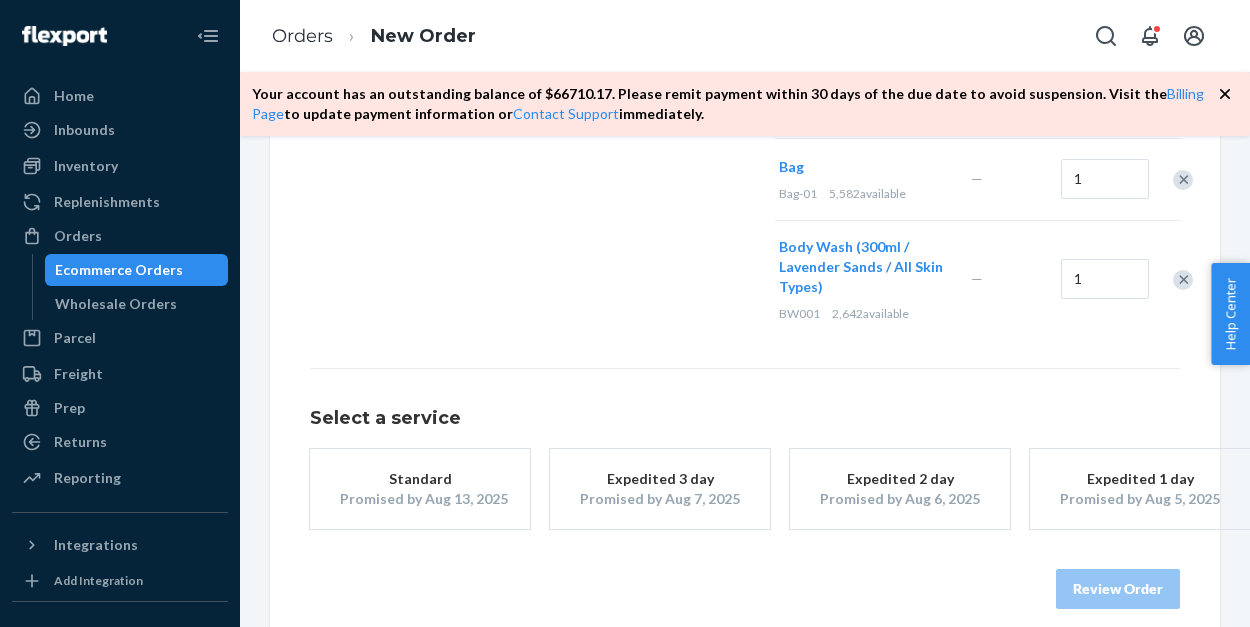 scroll, scrollTop: 1087, scrollLeft: 0, axis: vertical 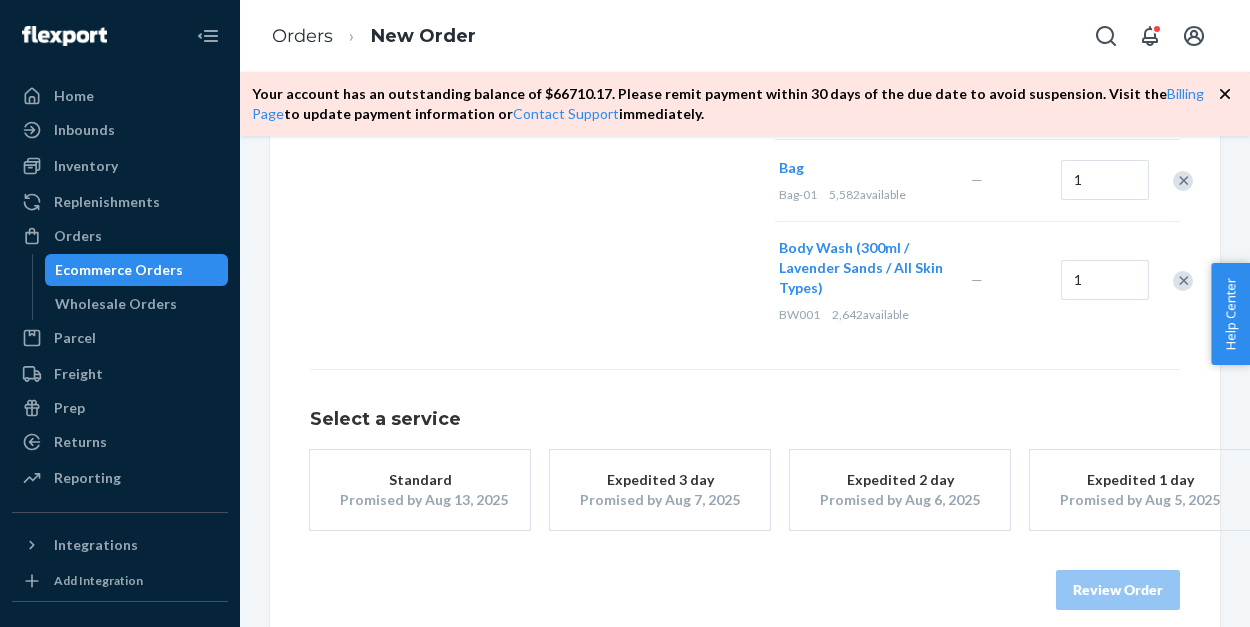click on "Promised by Aug 13, 2025" at bounding box center [420, 500] 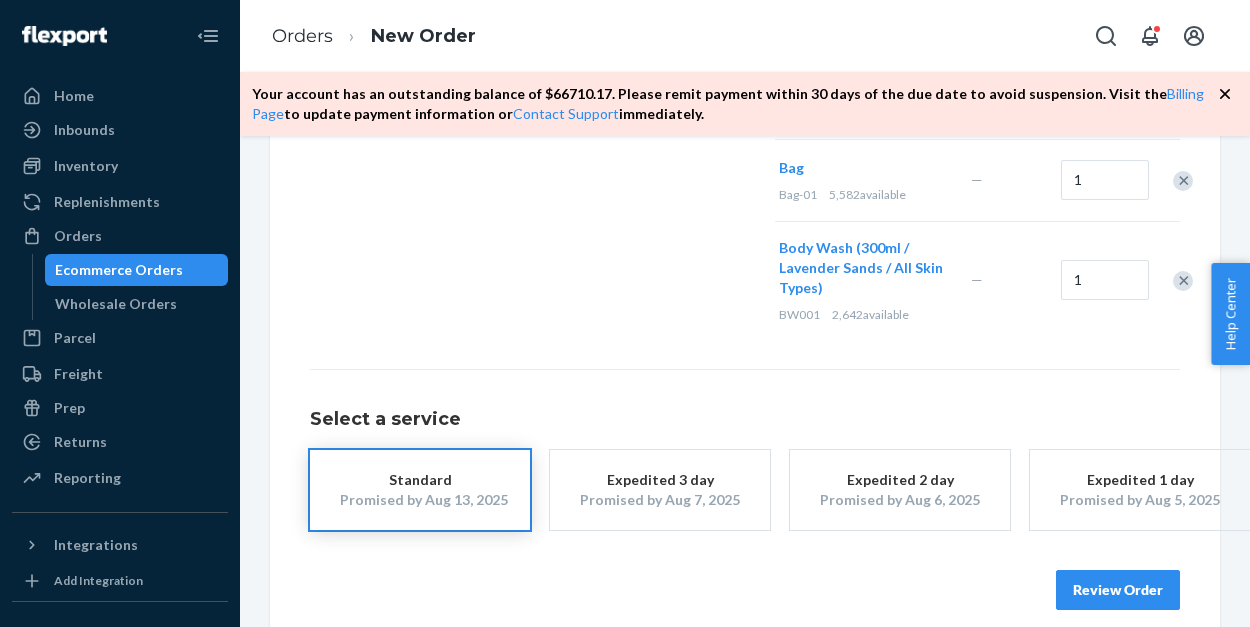 click on "Review Order" at bounding box center [1118, 590] 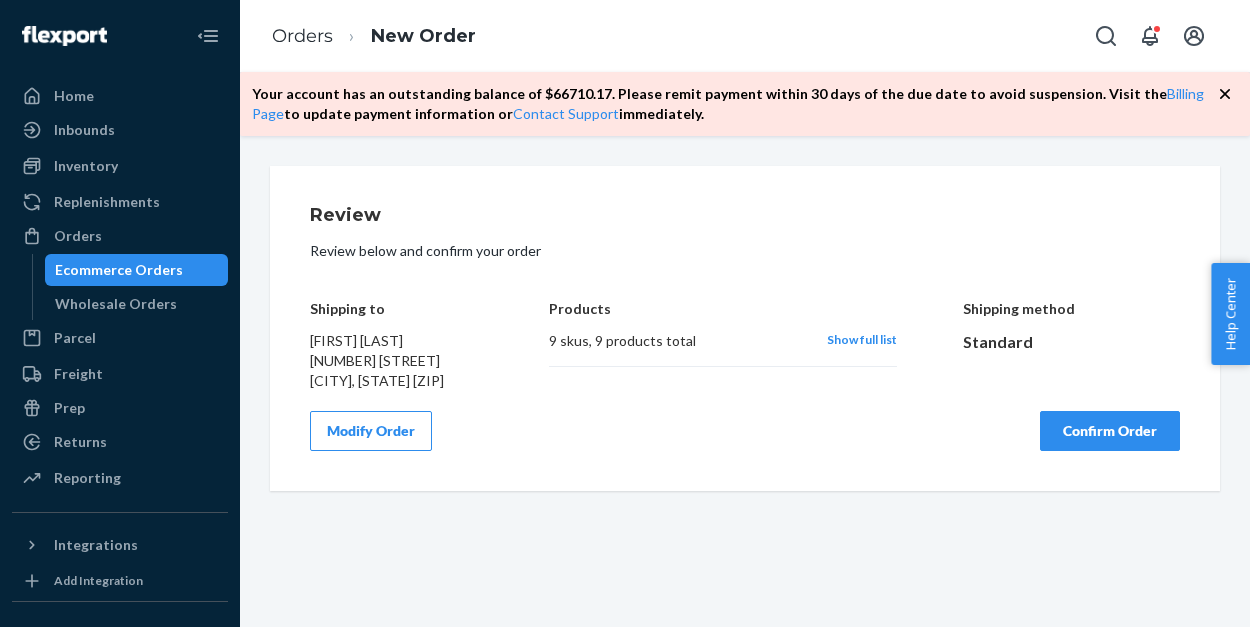 click on "Confirm Order" at bounding box center (1110, 431) 